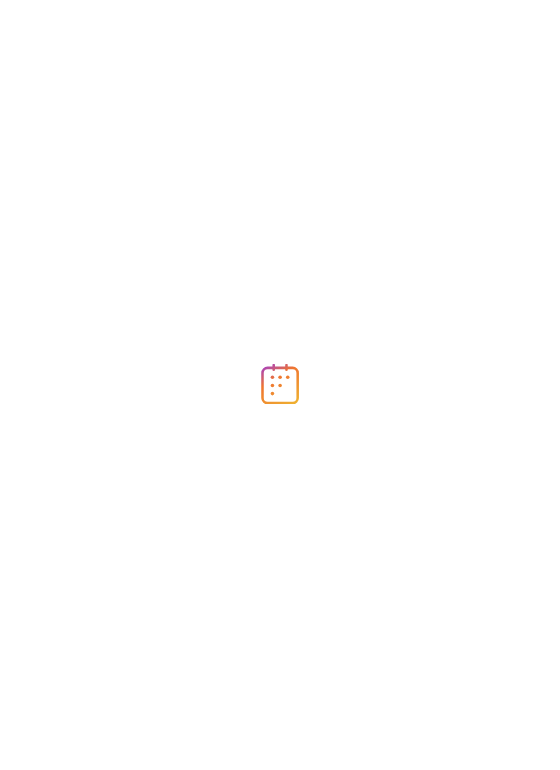 scroll, scrollTop: 0, scrollLeft: 0, axis: both 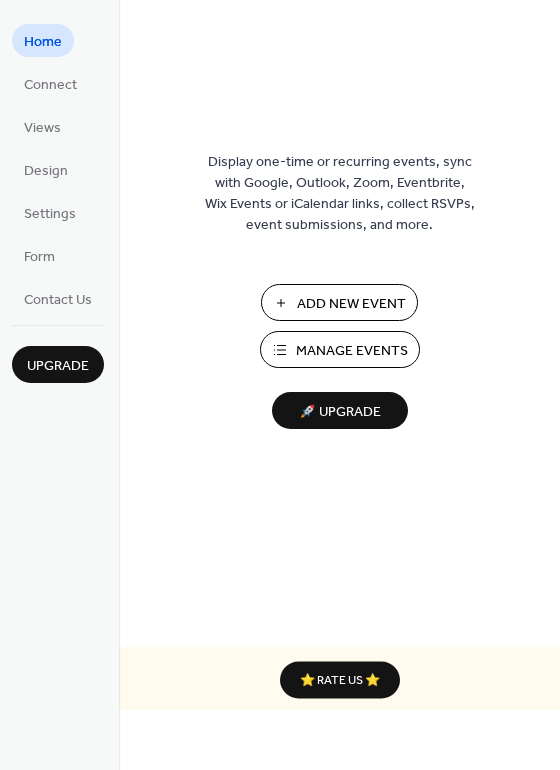 click on "Add New Event" at bounding box center [351, 304] 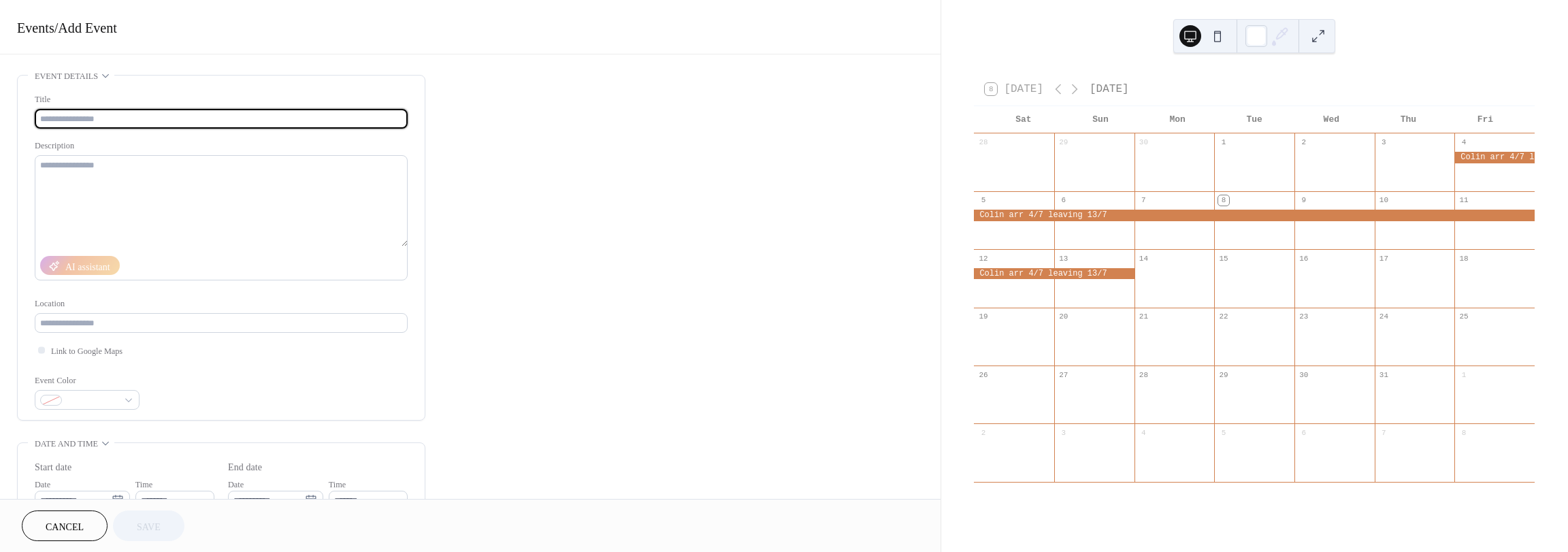 scroll, scrollTop: 0, scrollLeft: 0, axis: both 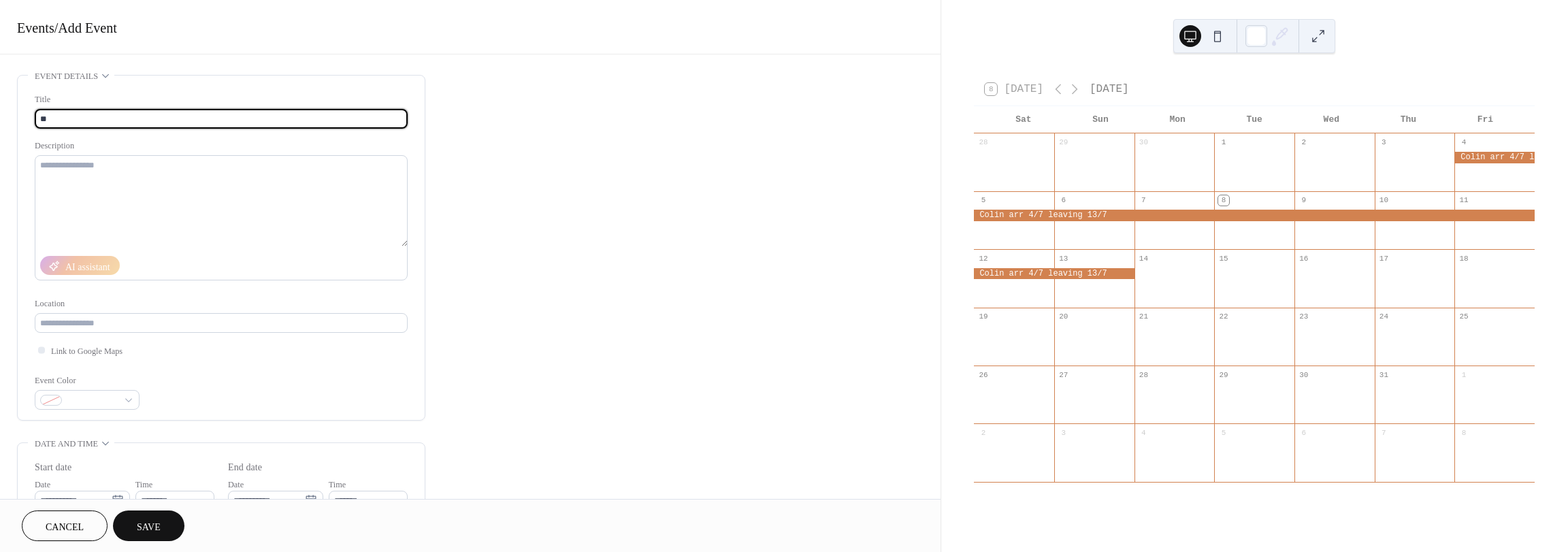 type on "*" 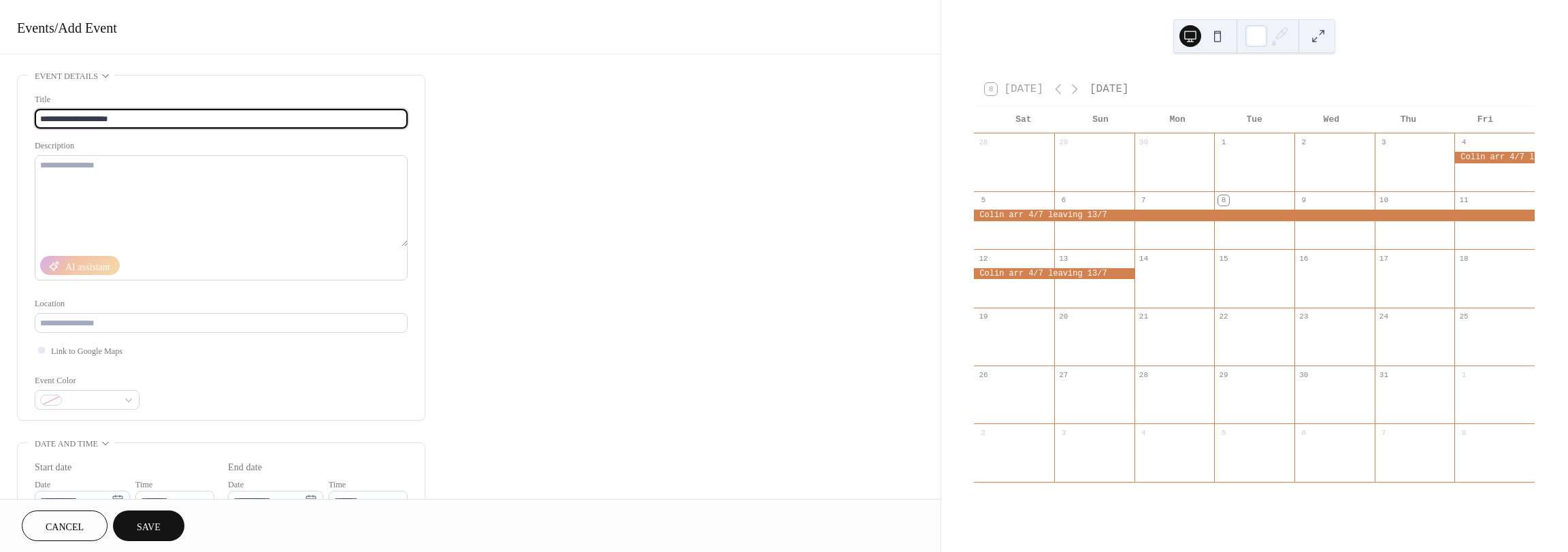 click on "**********" at bounding box center [221, 118] 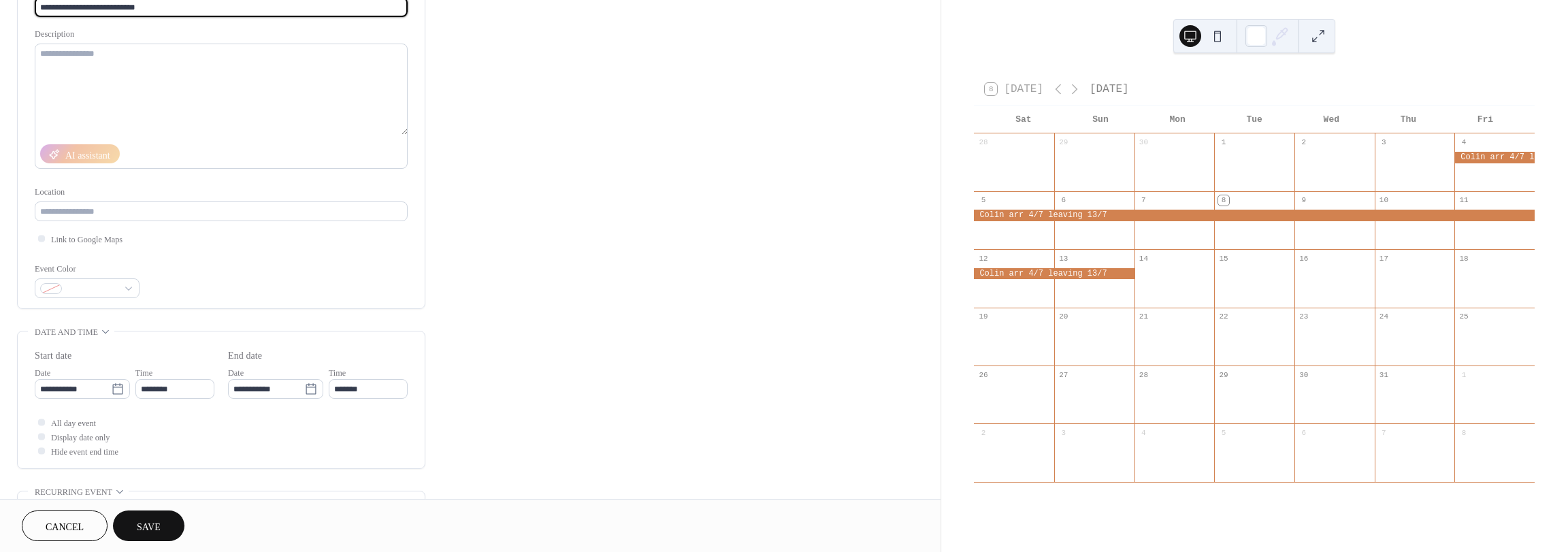 scroll, scrollTop: 204, scrollLeft: 0, axis: vertical 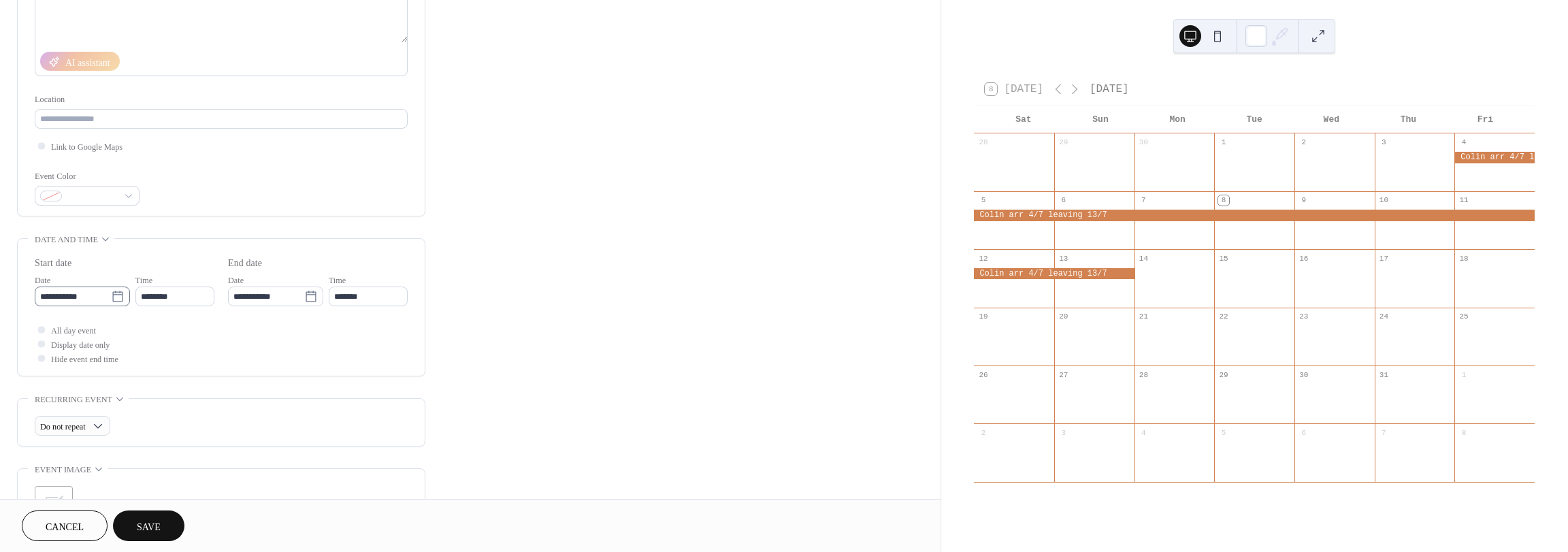 type on "**********" 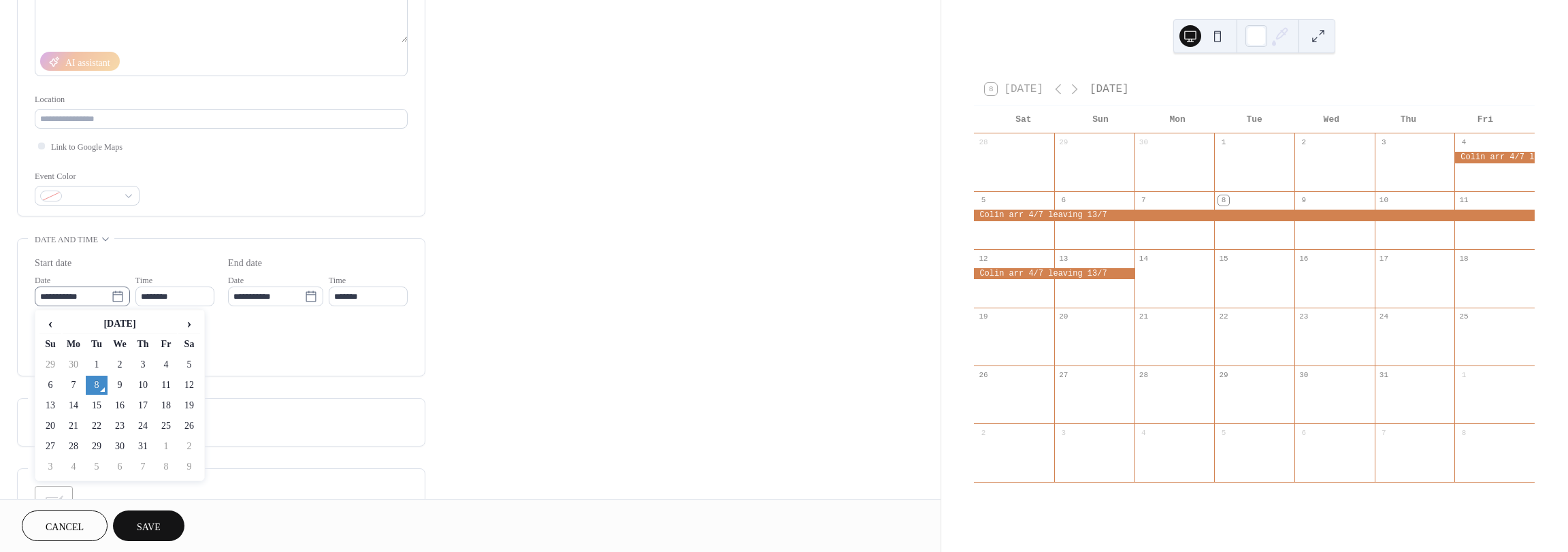 click on "**********" at bounding box center (82, 296) 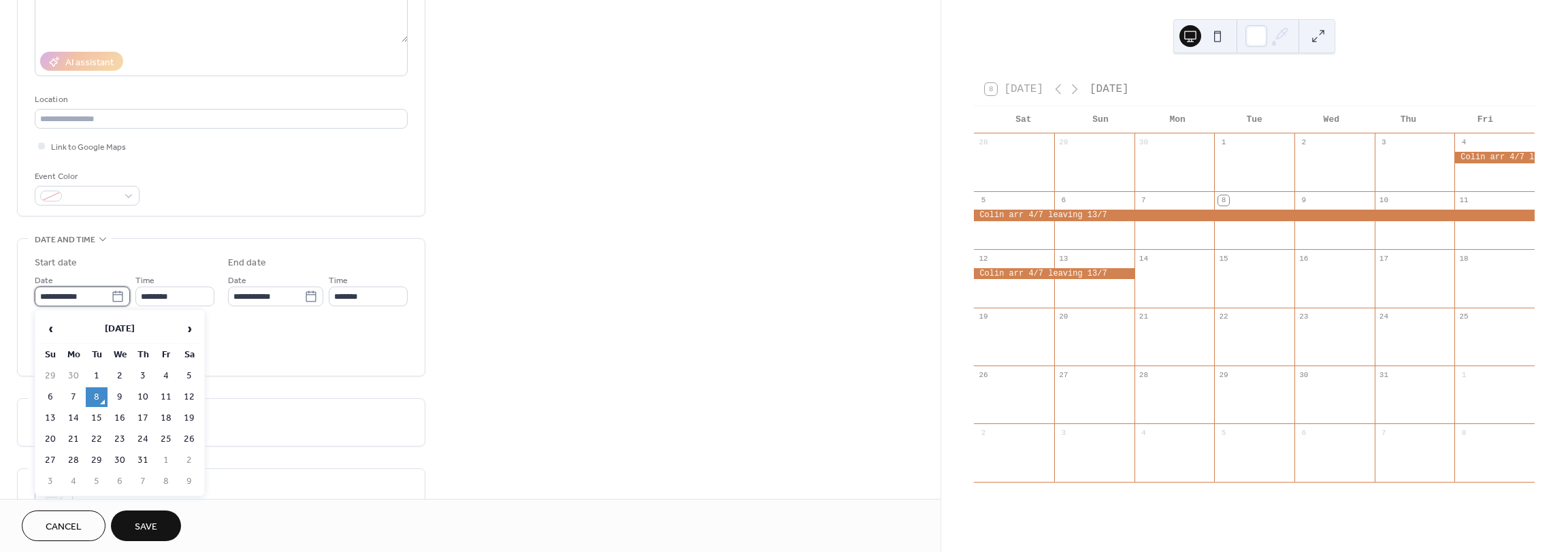 click on "**********" at bounding box center (73, 296) 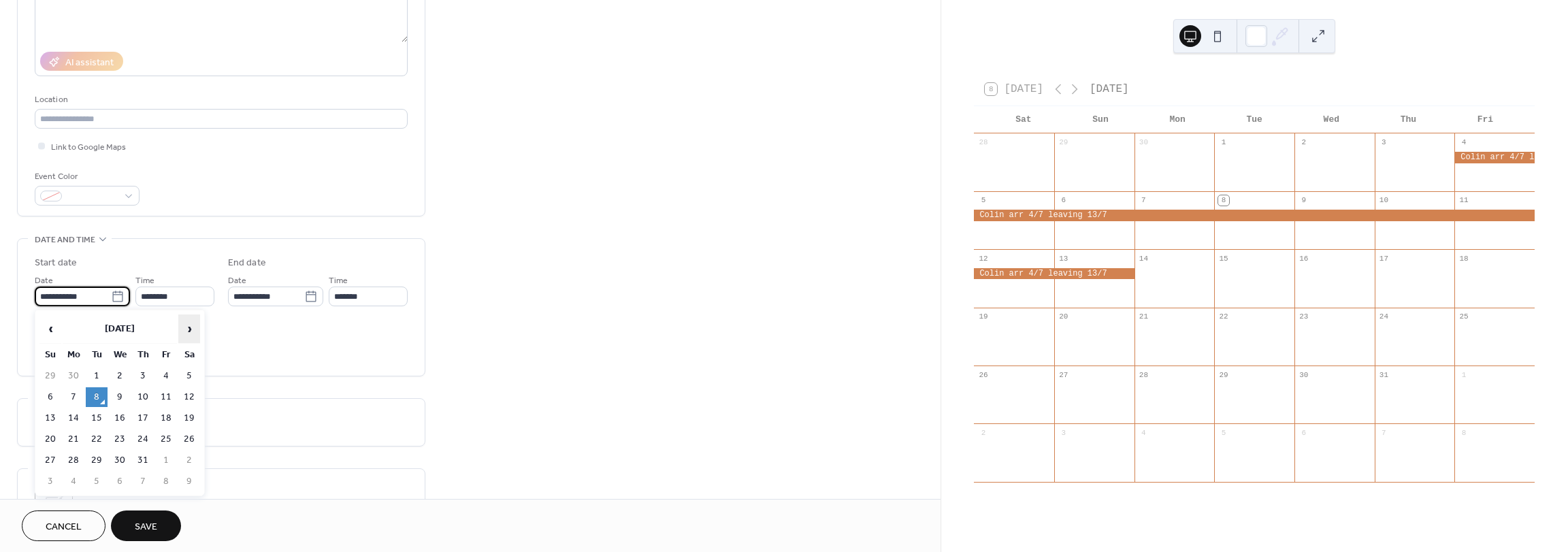click on "›" at bounding box center [189, 329] 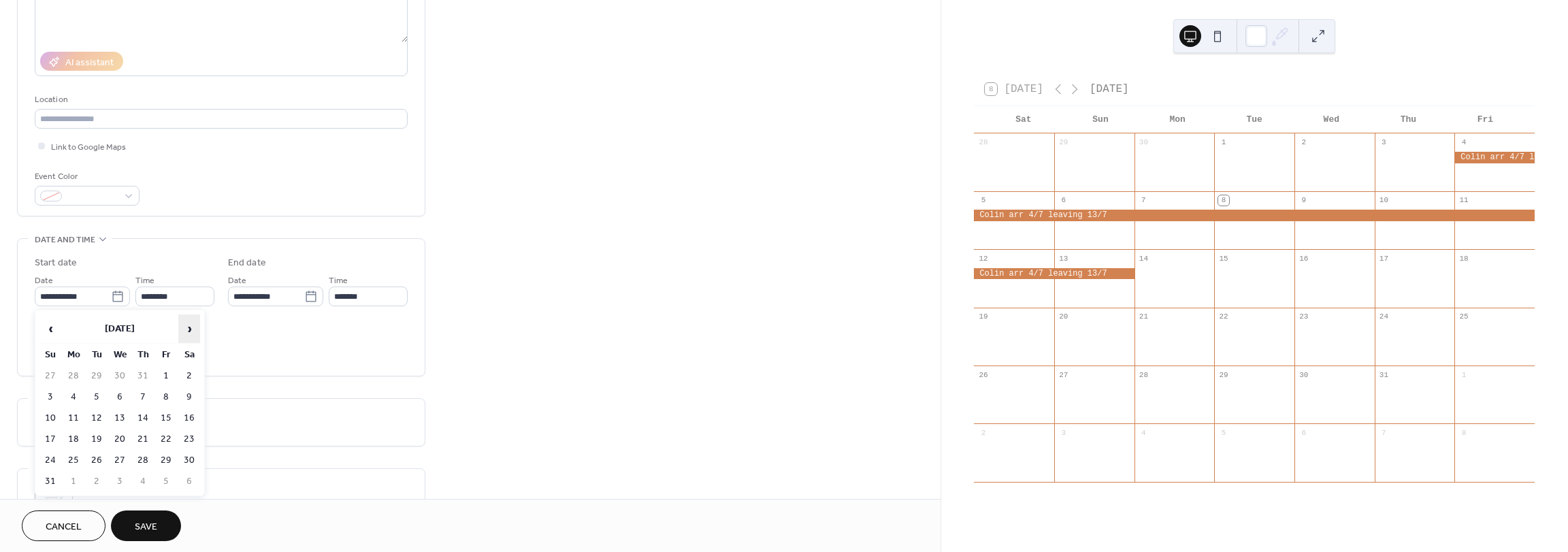 click on "›" at bounding box center (189, 329) 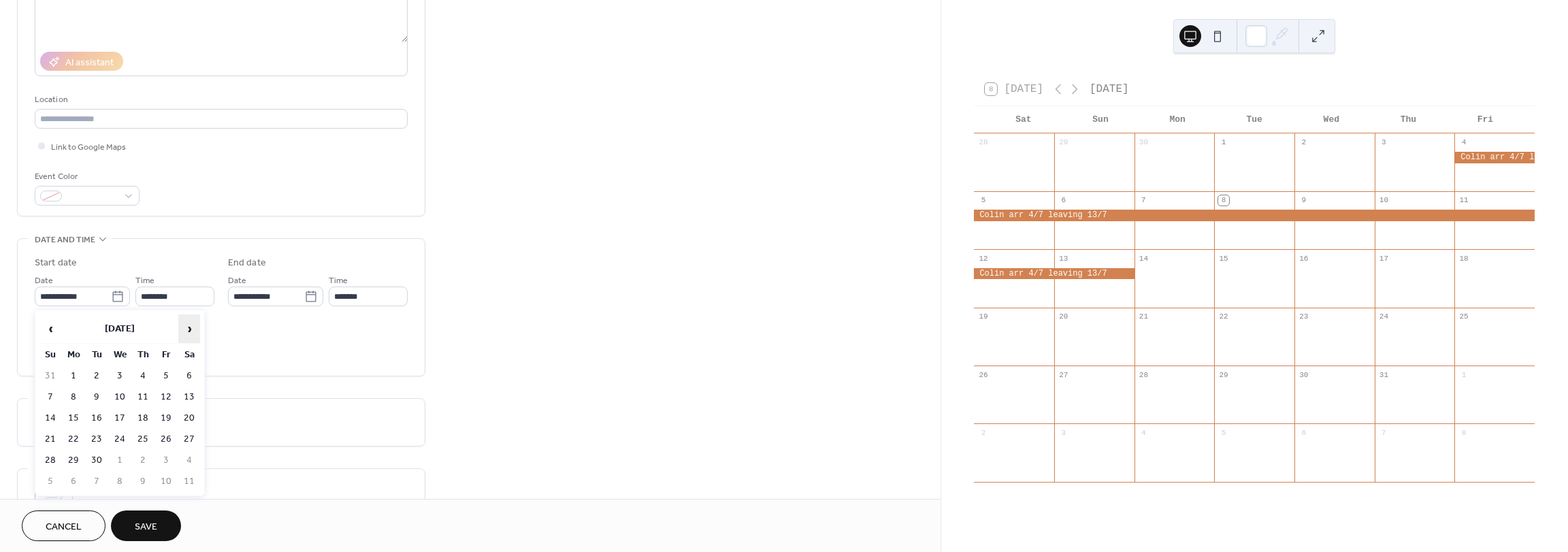 click on "›" at bounding box center [189, 329] 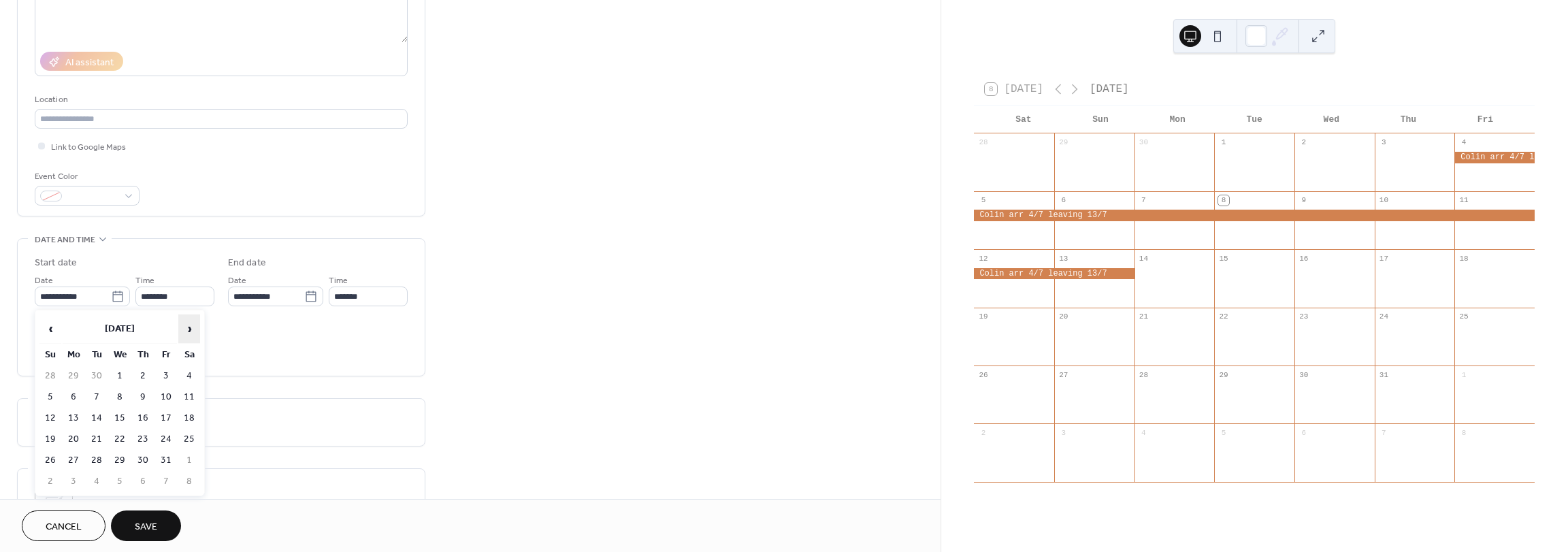 click on "›" at bounding box center [189, 329] 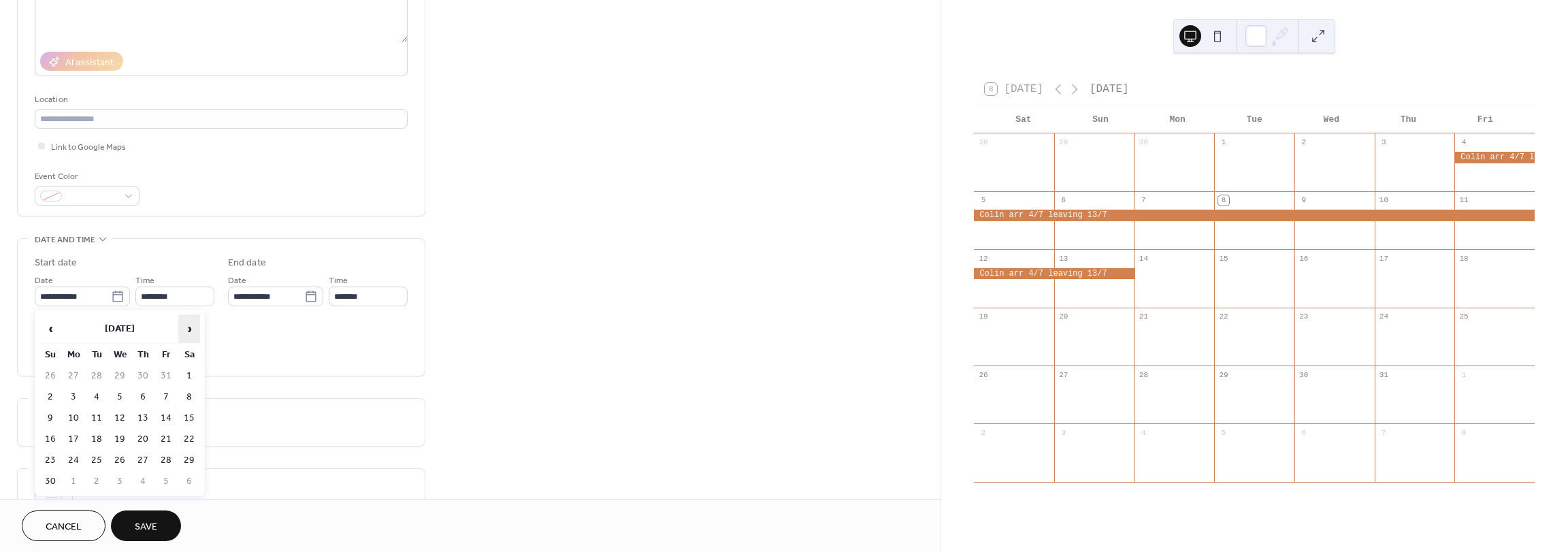 click on "›" at bounding box center [189, 329] 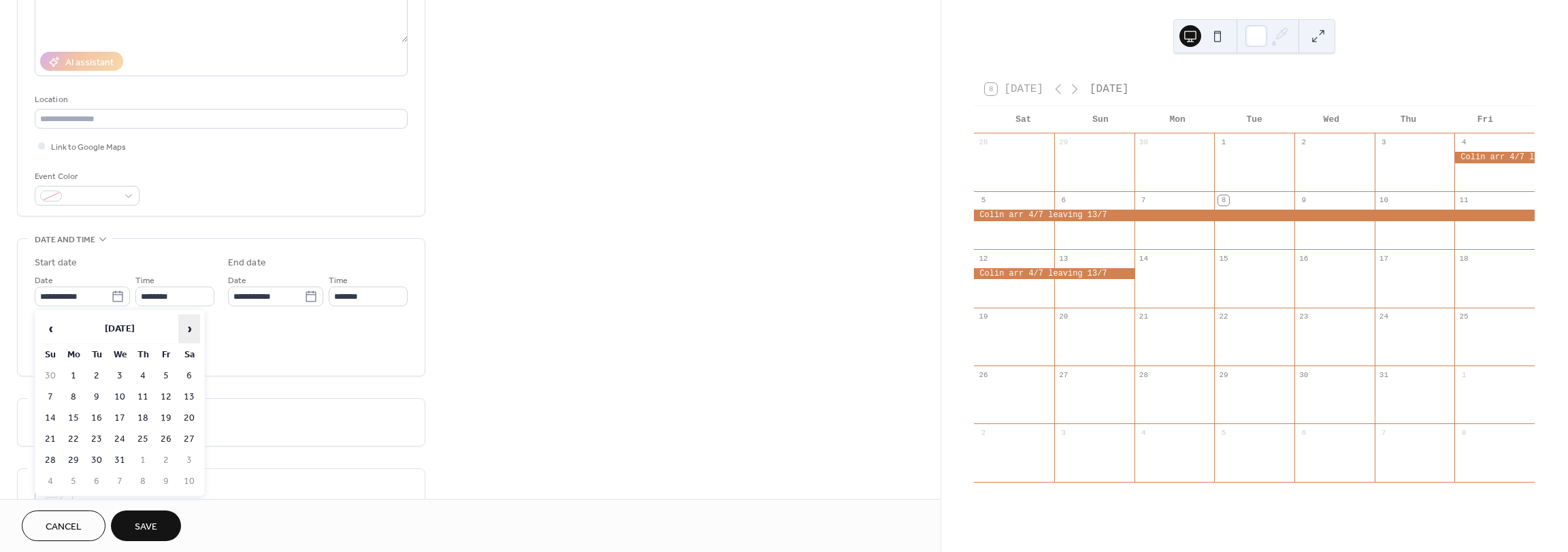click on "›" at bounding box center [189, 329] 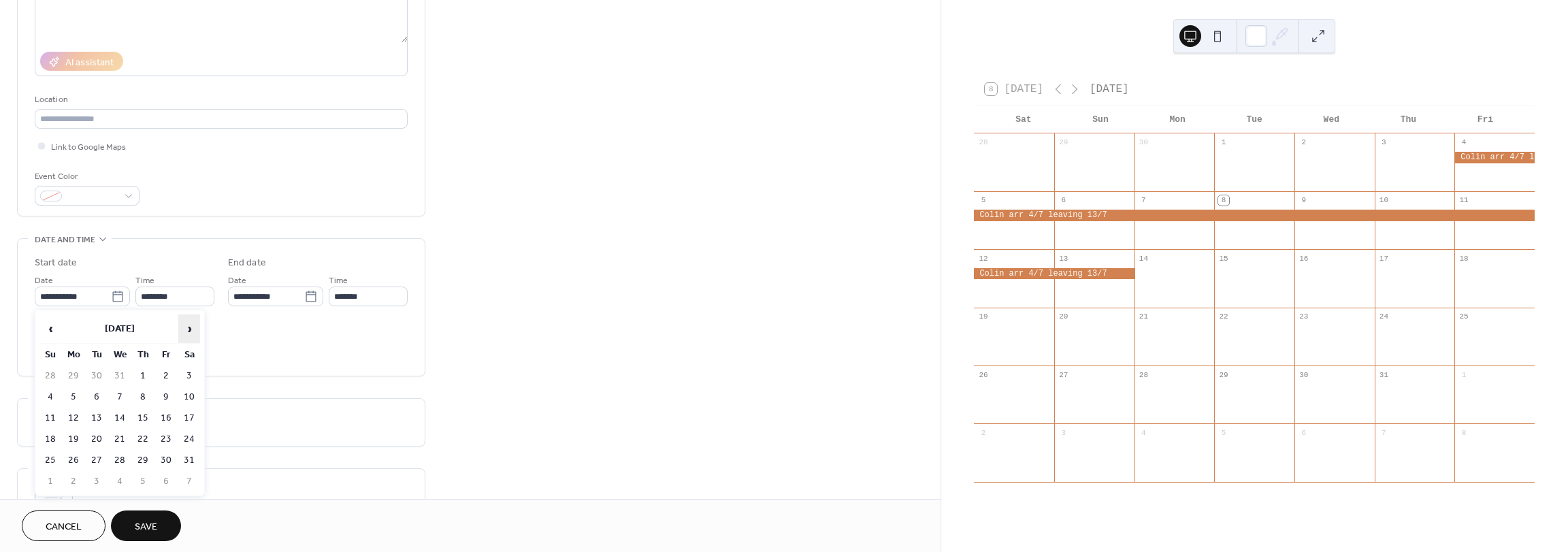 click on "›" at bounding box center (189, 329) 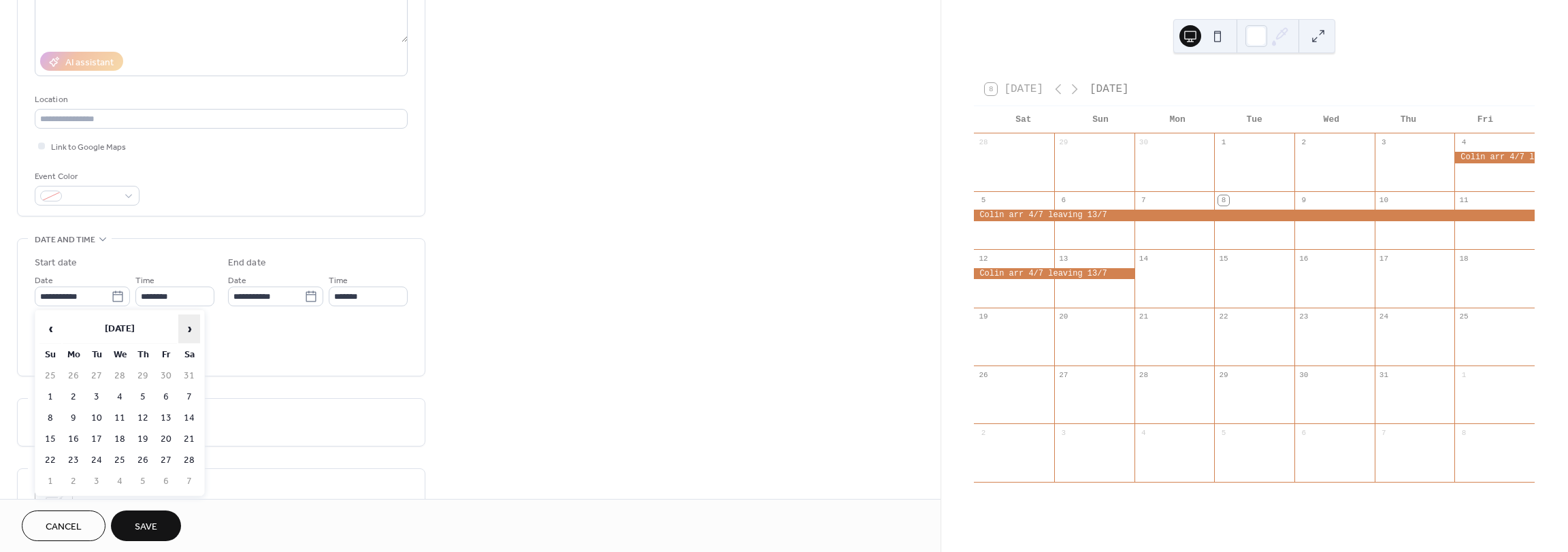 click on "›" at bounding box center (189, 329) 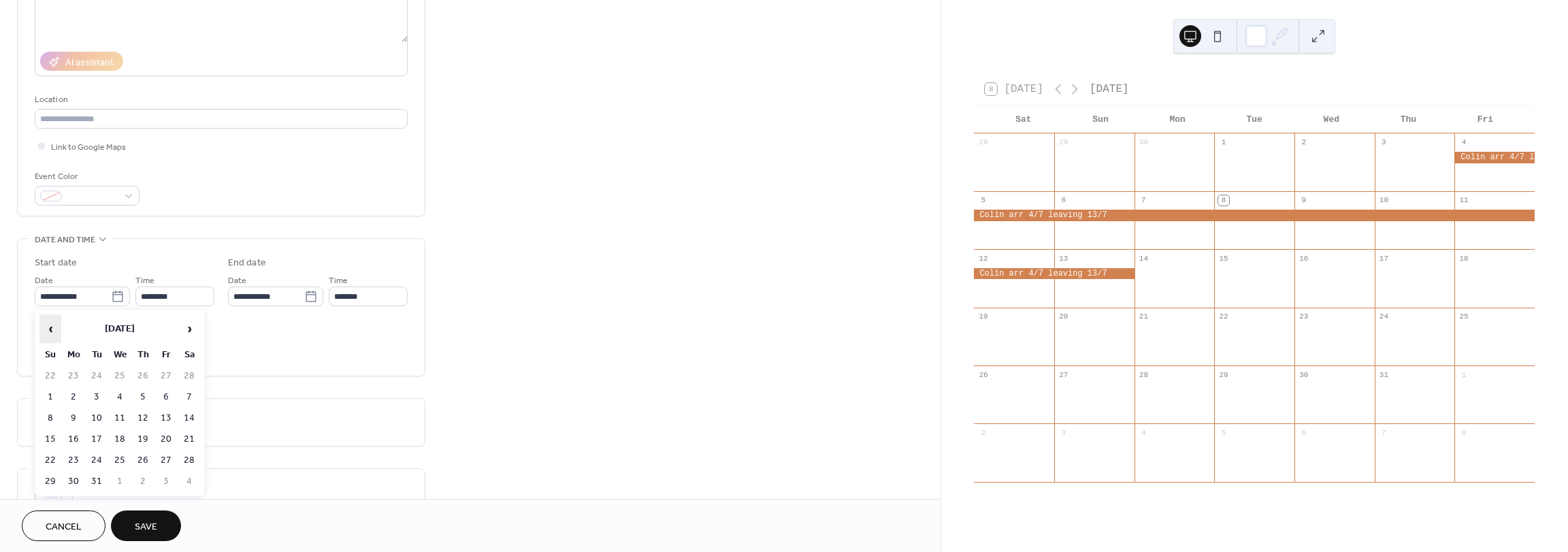 click on "‹" at bounding box center (50, 329) 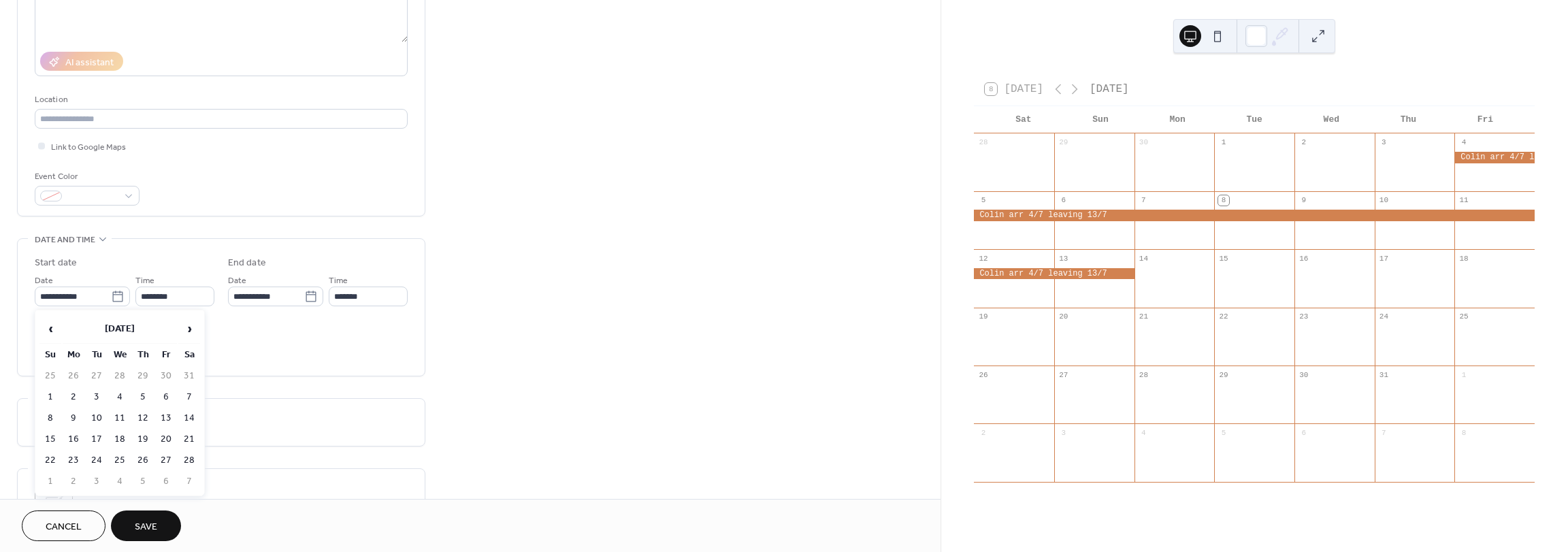 click on "21" at bounding box center (189, 439) 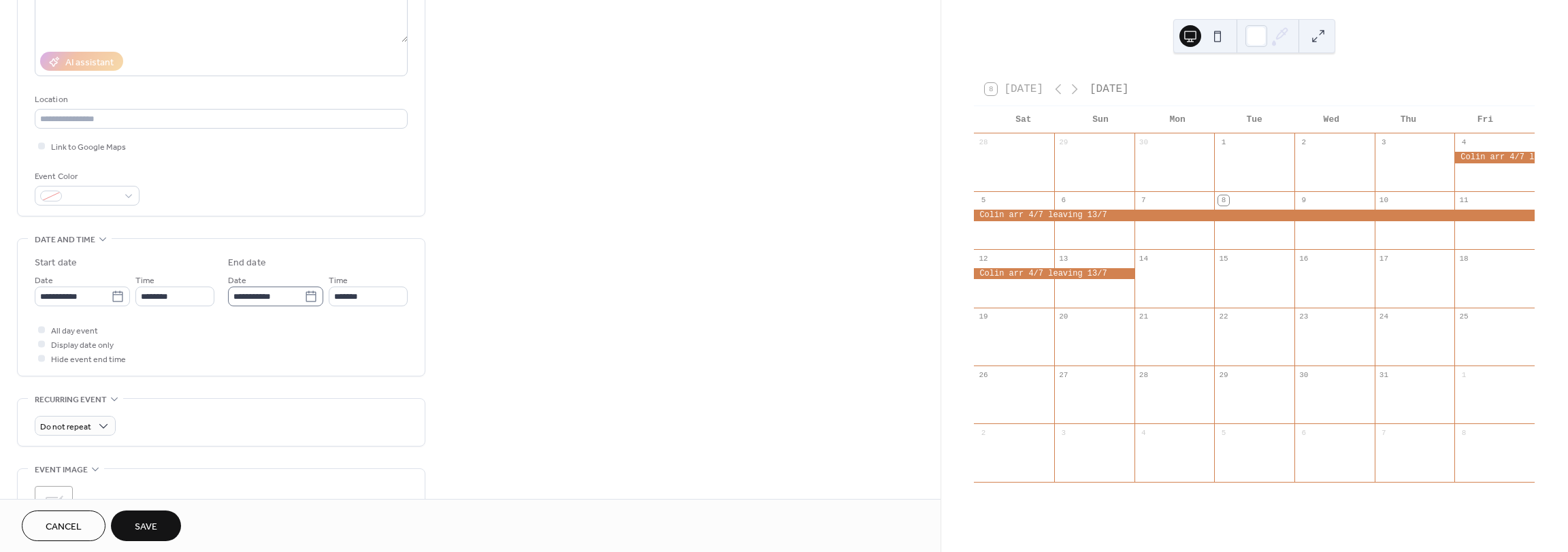click 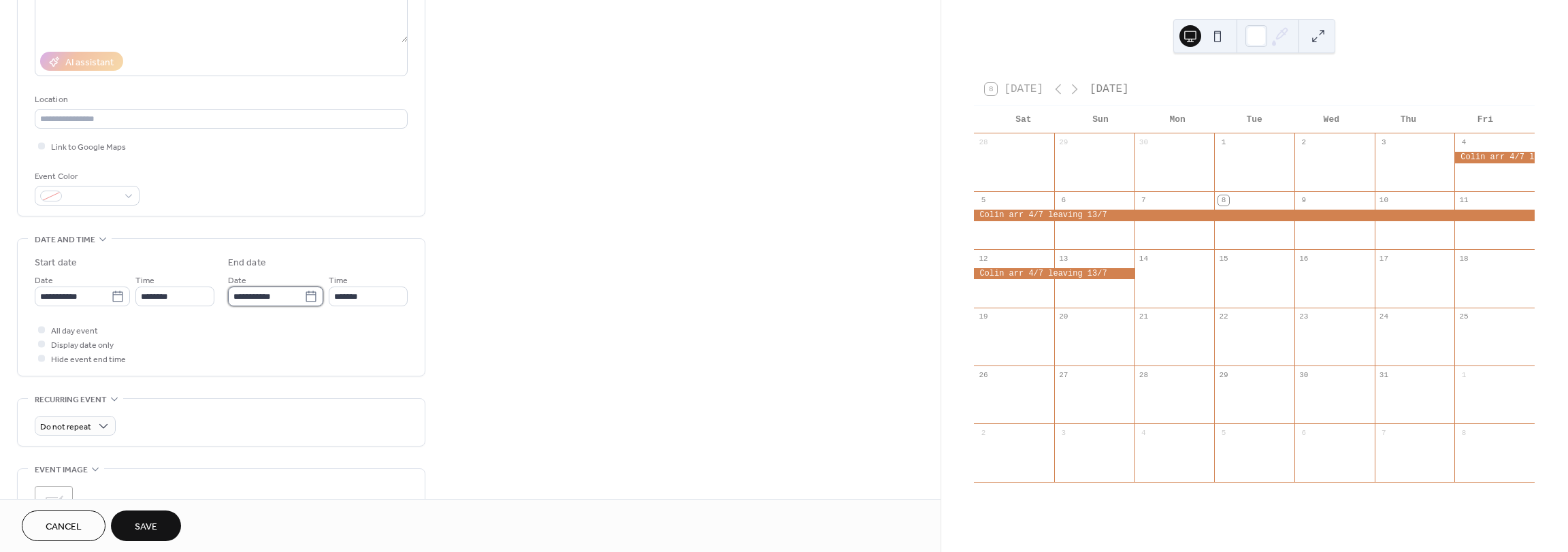 click on "**********" at bounding box center [266, 296] 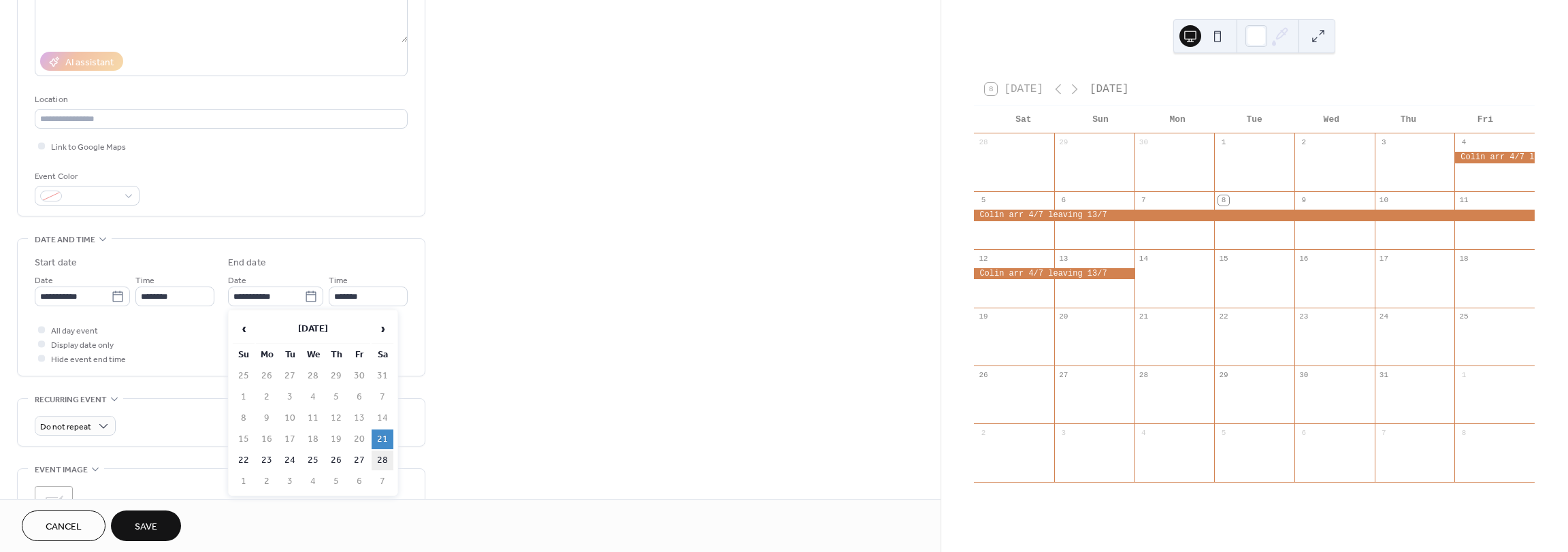 click on "28" at bounding box center [382, 460] 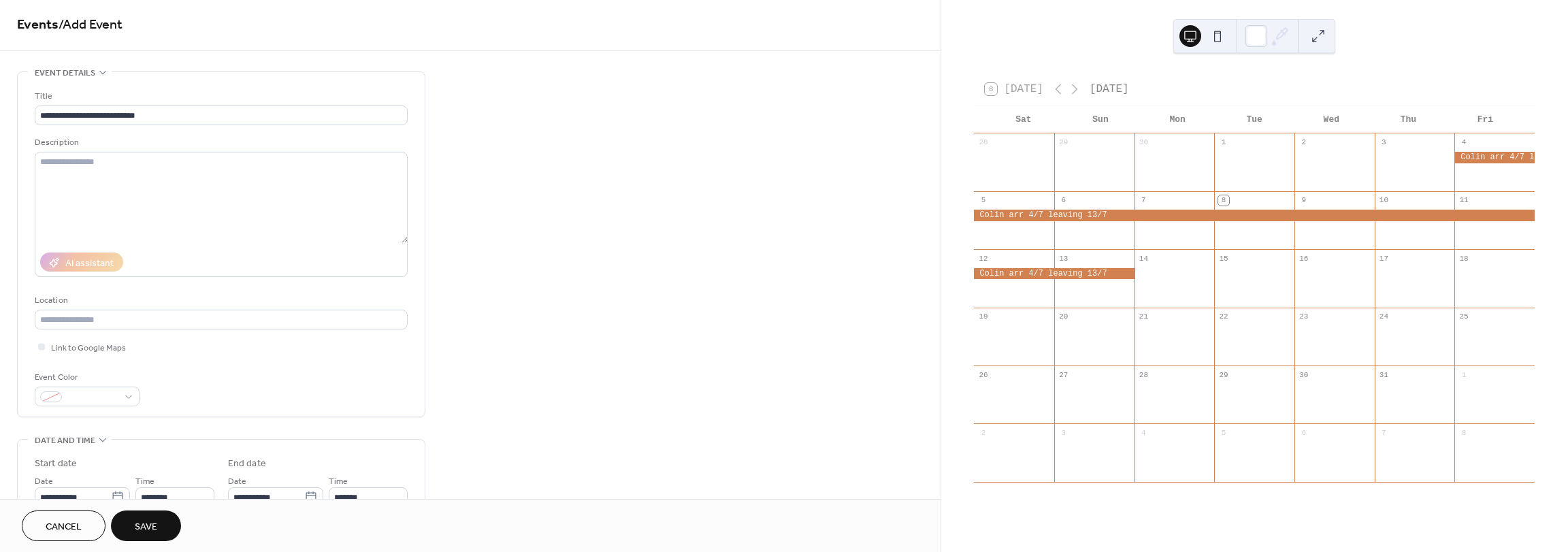 scroll, scrollTop: 0, scrollLeft: 0, axis: both 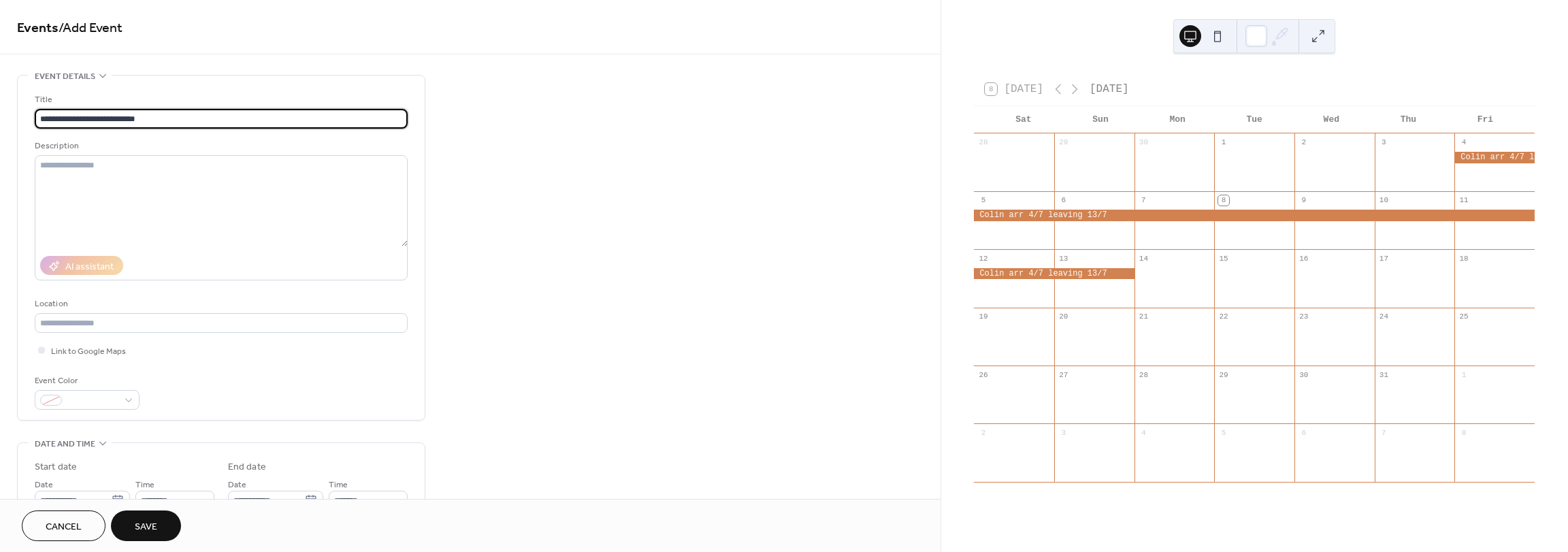 click on "**********" at bounding box center [221, 118] 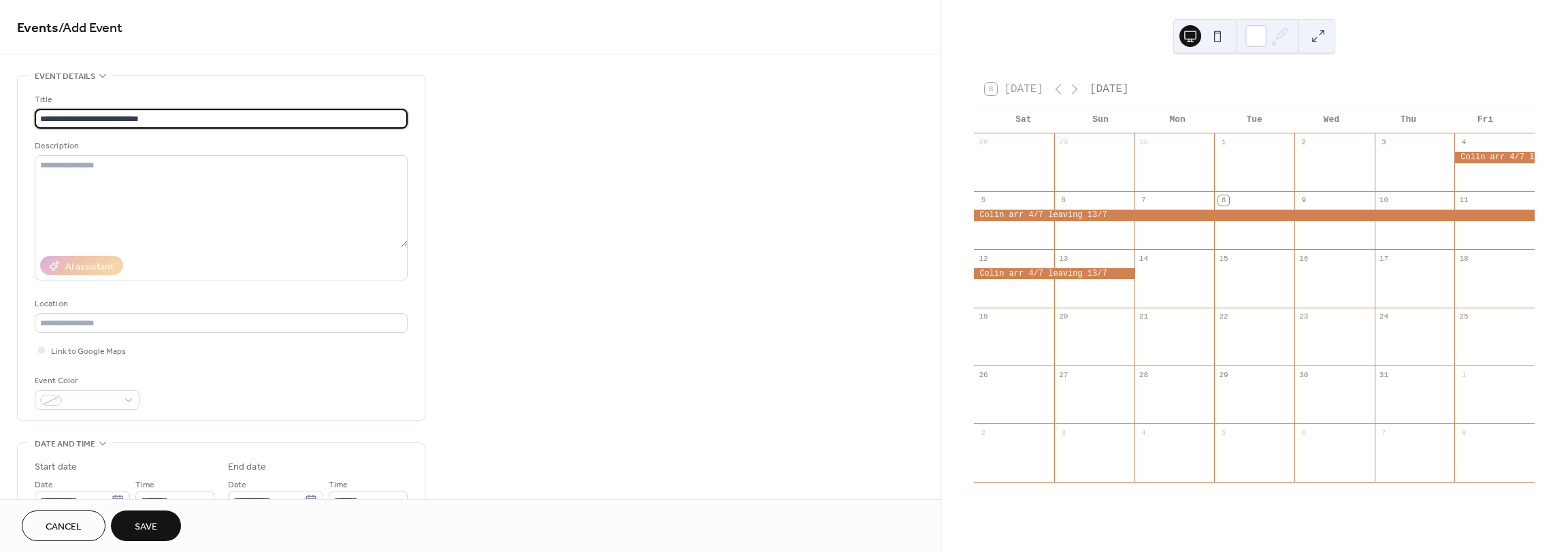 click on "**********" at bounding box center [221, 118] 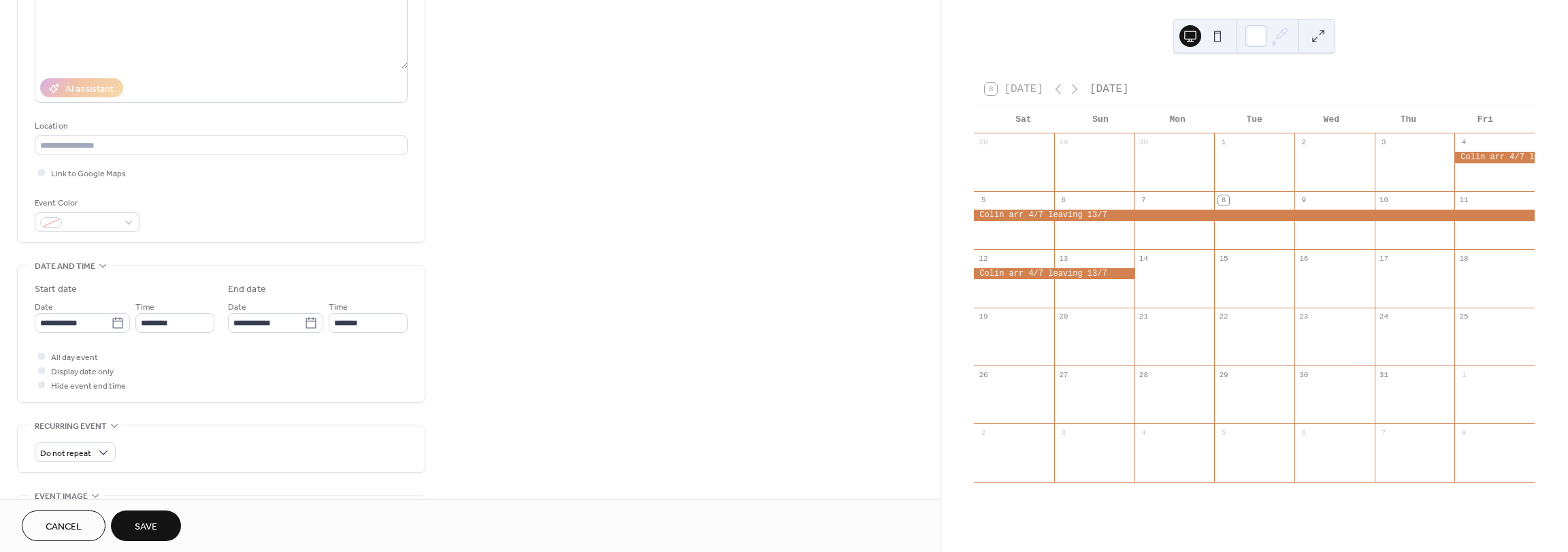 scroll, scrollTop: 204, scrollLeft: 0, axis: vertical 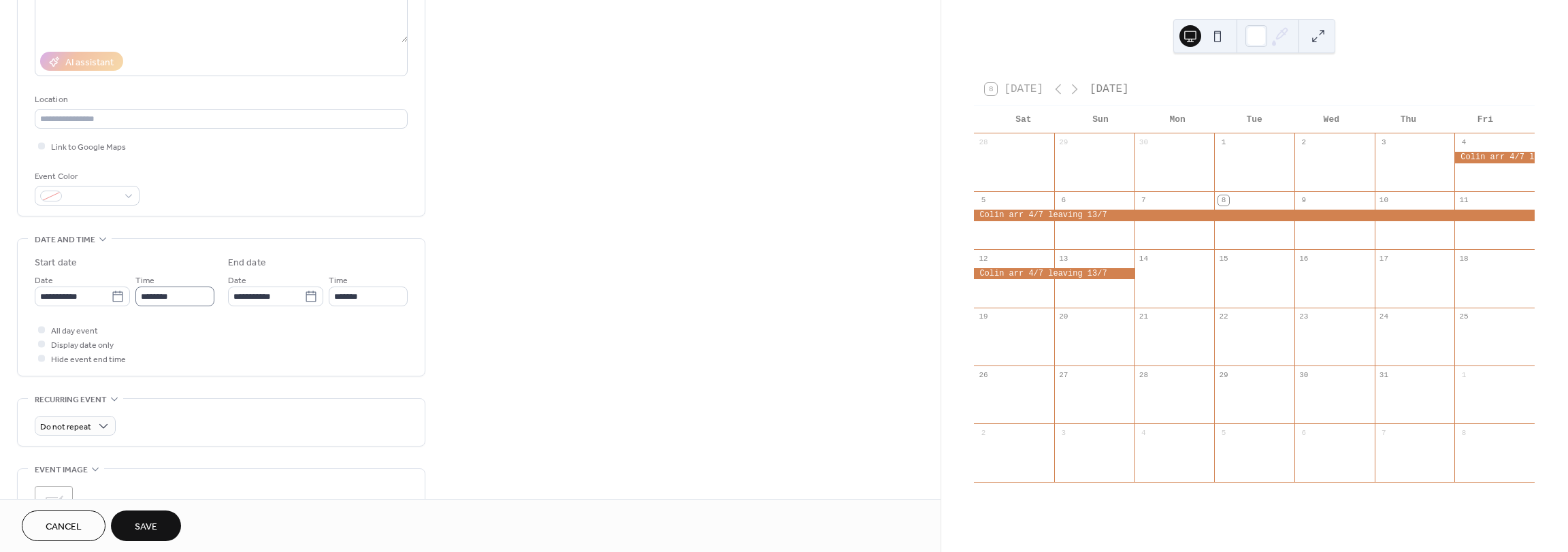 type on "**********" 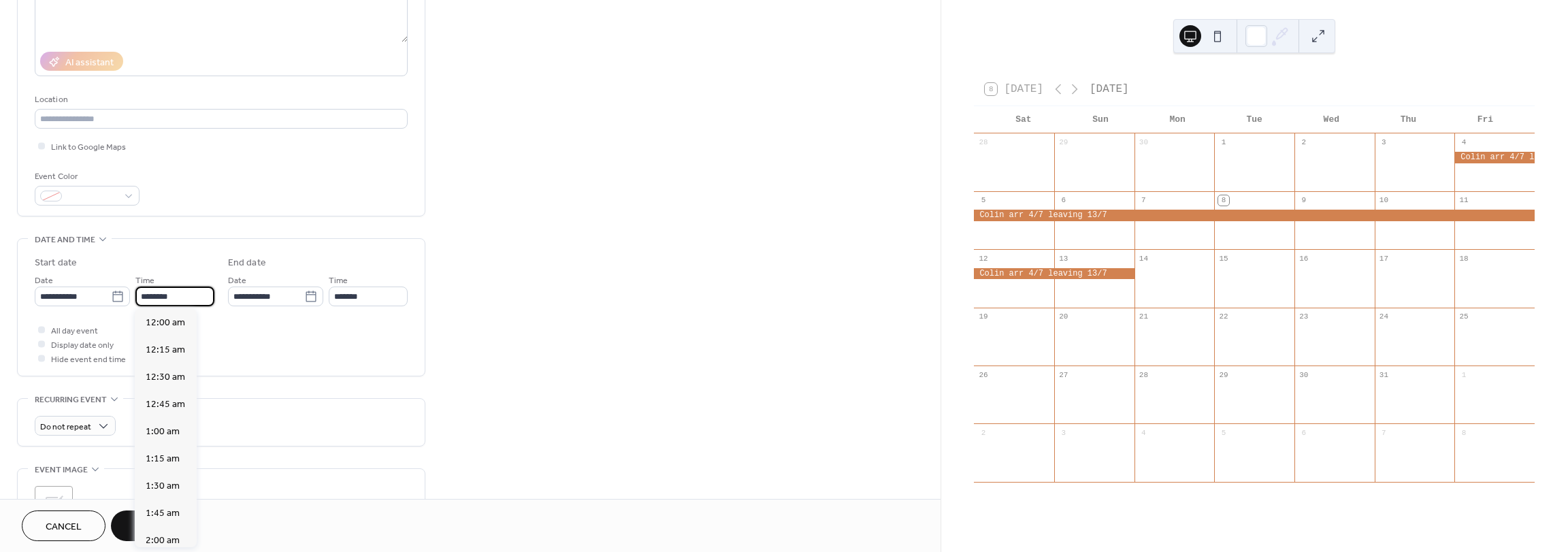 click on "********" at bounding box center (175, 296) 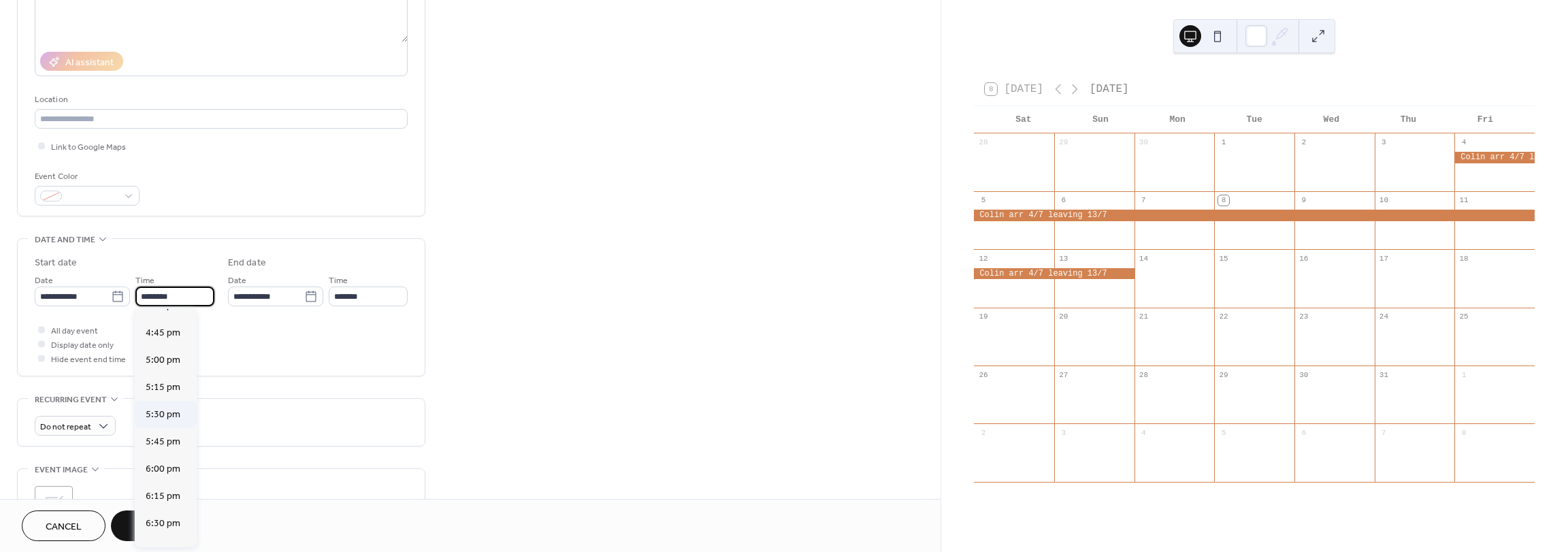 scroll, scrollTop: 1816, scrollLeft: 0, axis: vertical 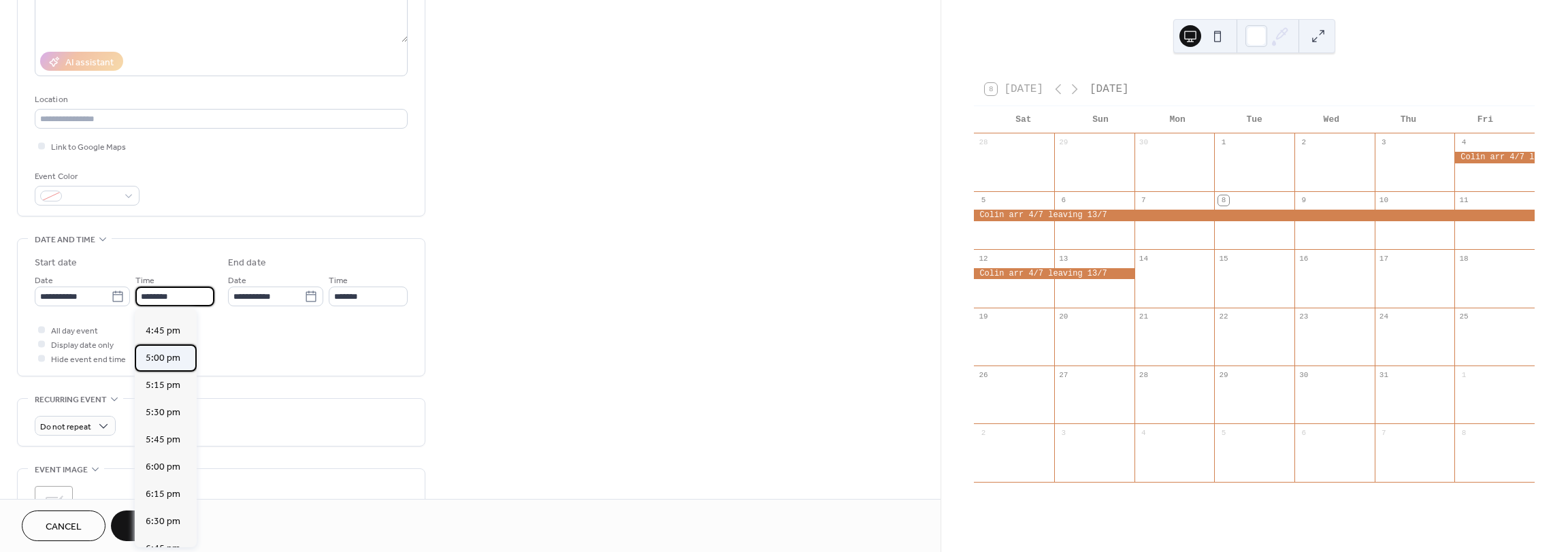 click on "5:00 pm" at bounding box center [163, 358] 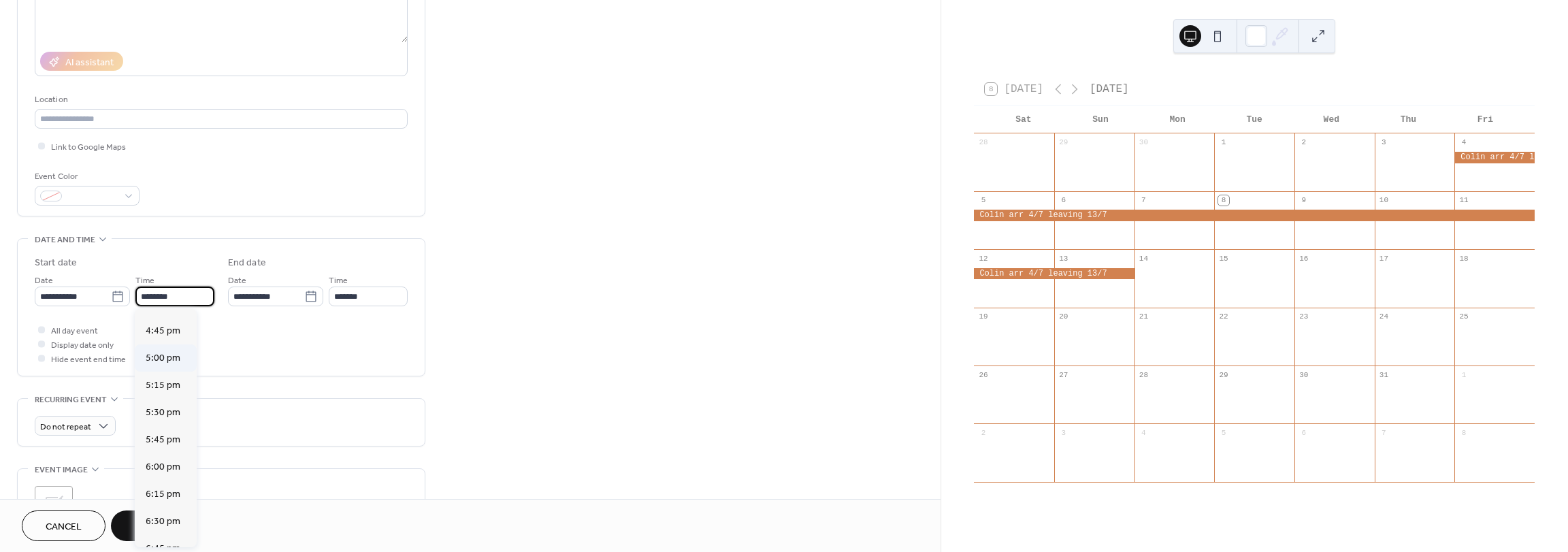 type on "*******" 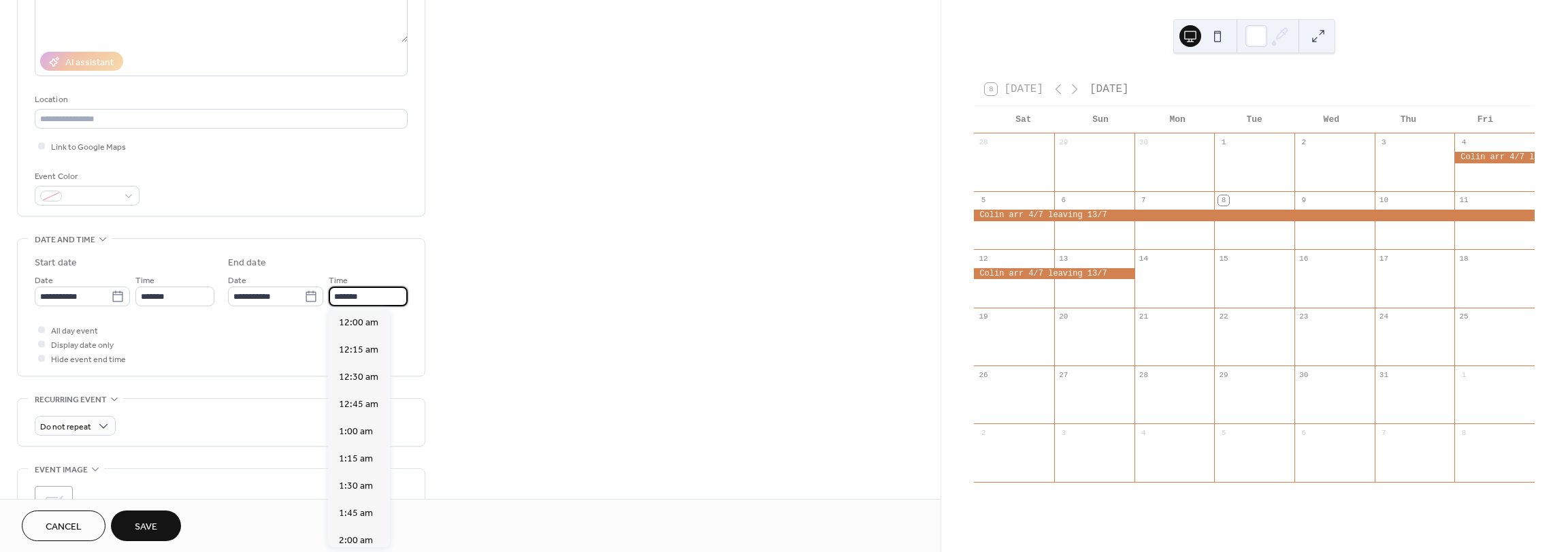 click on "*******" at bounding box center [368, 296] 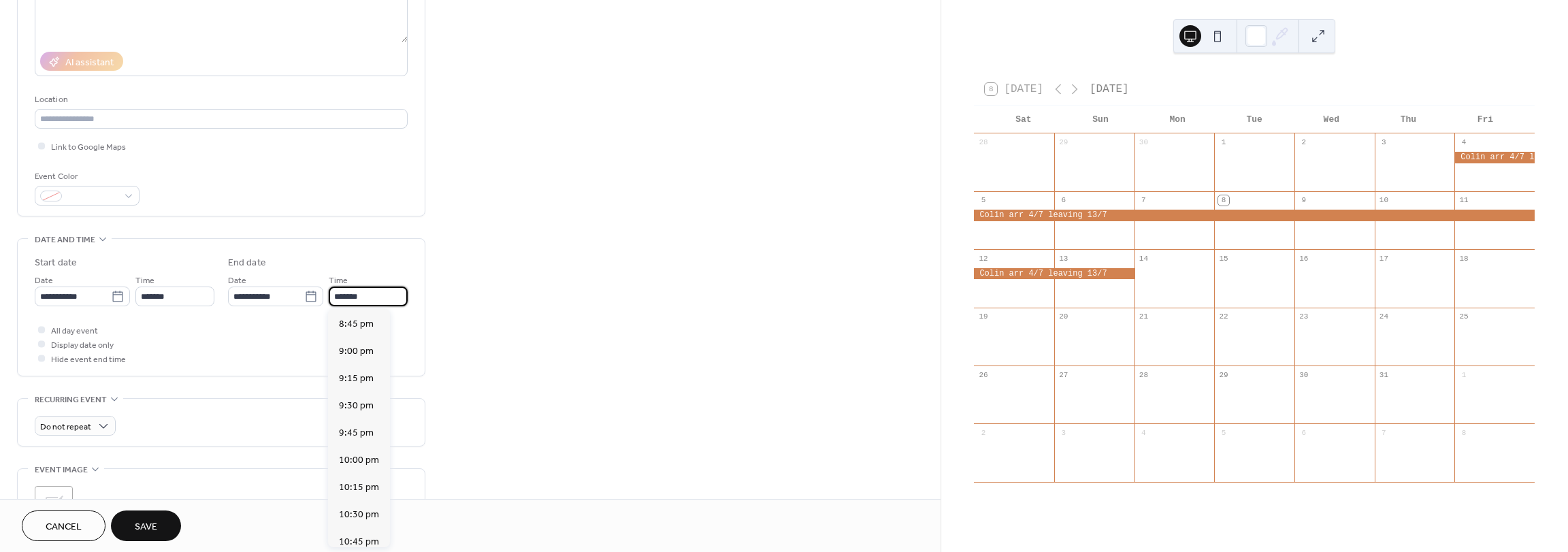 scroll, scrollTop: 2282, scrollLeft: 0, axis: vertical 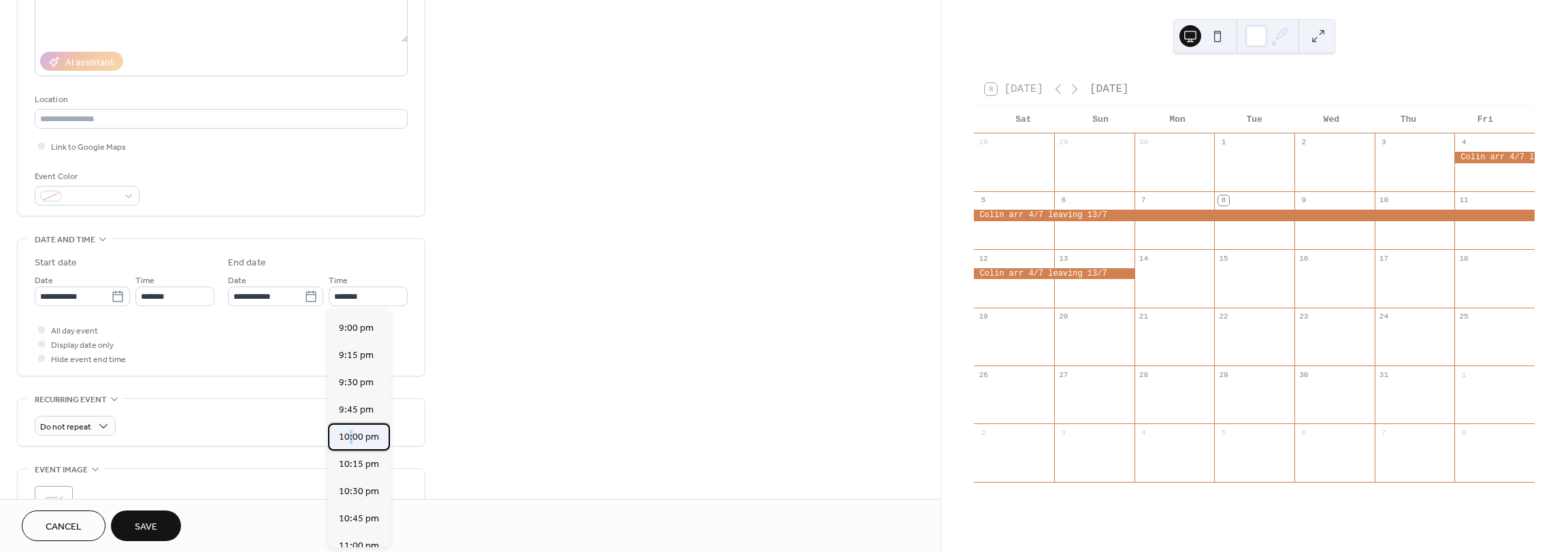 click on "10:00 pm" at bounding box center (359, 437) 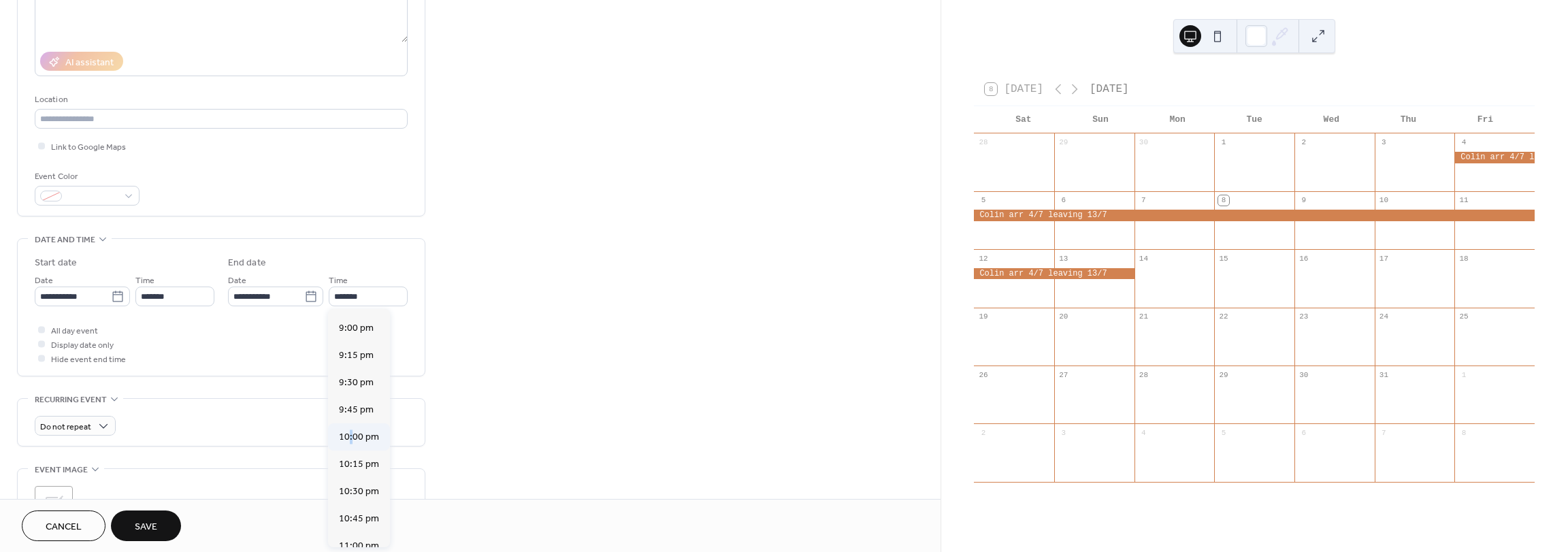 type on "********" 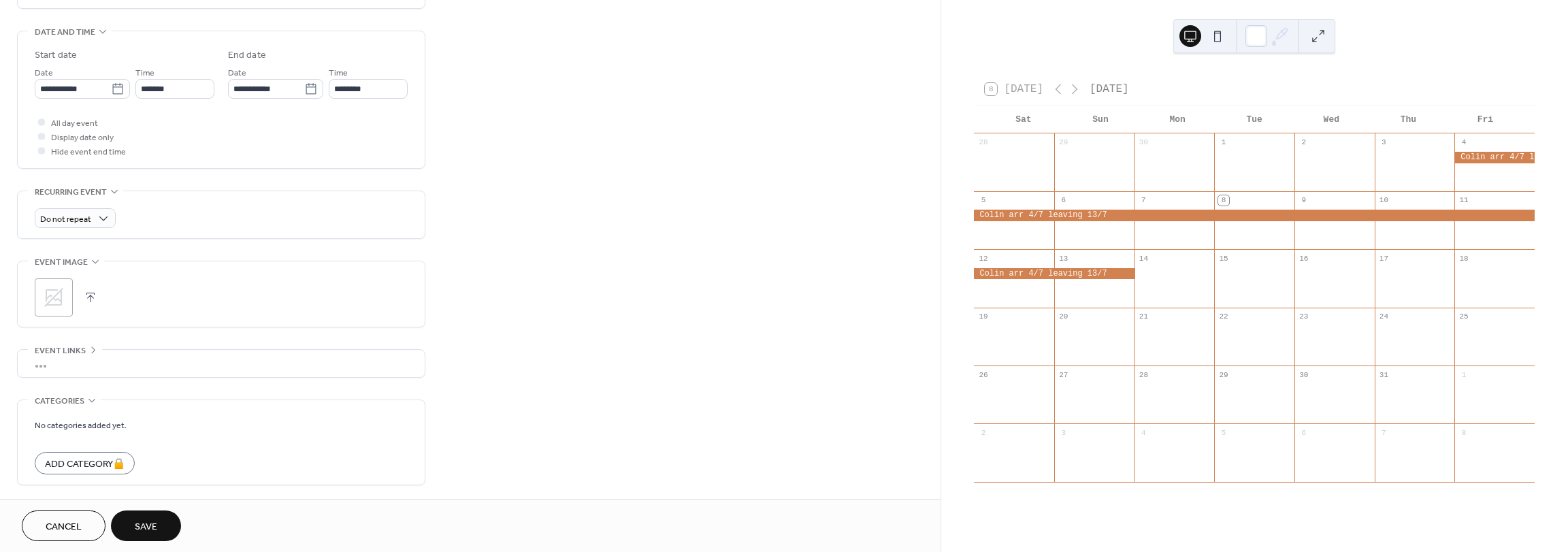 scroll, scrollTop: 462, scrollLeft: 0, axis: vertical 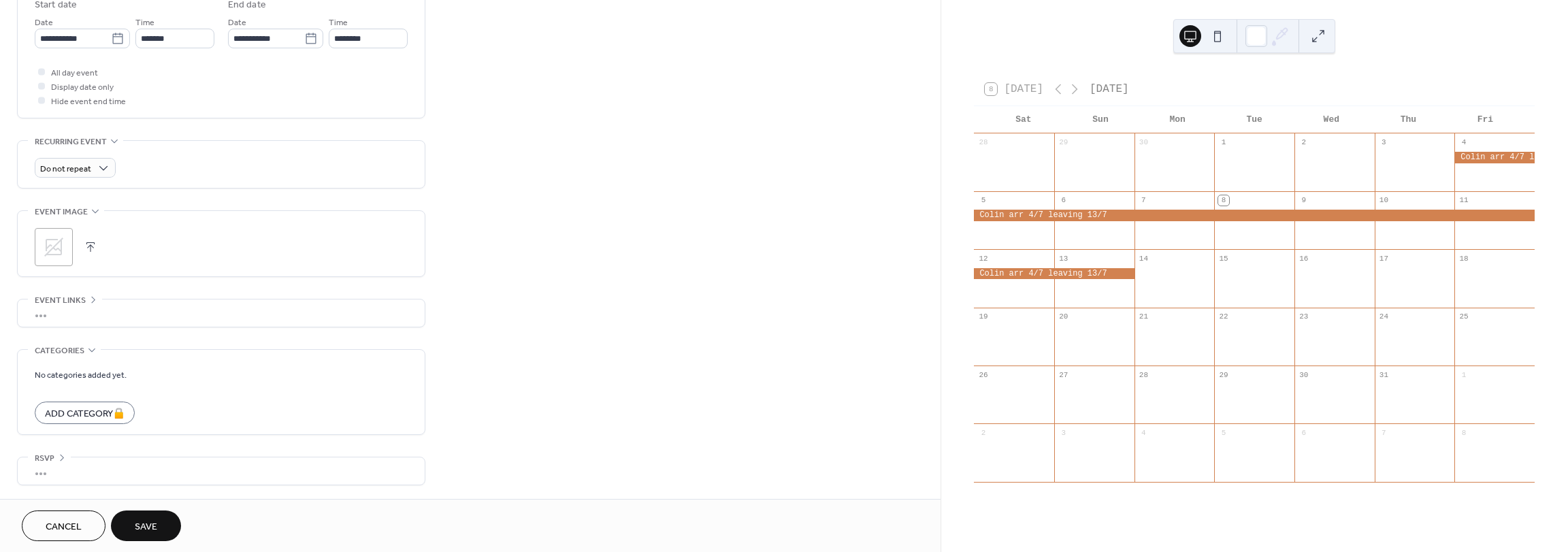 click on "Save" at bounding box center [146, 527] 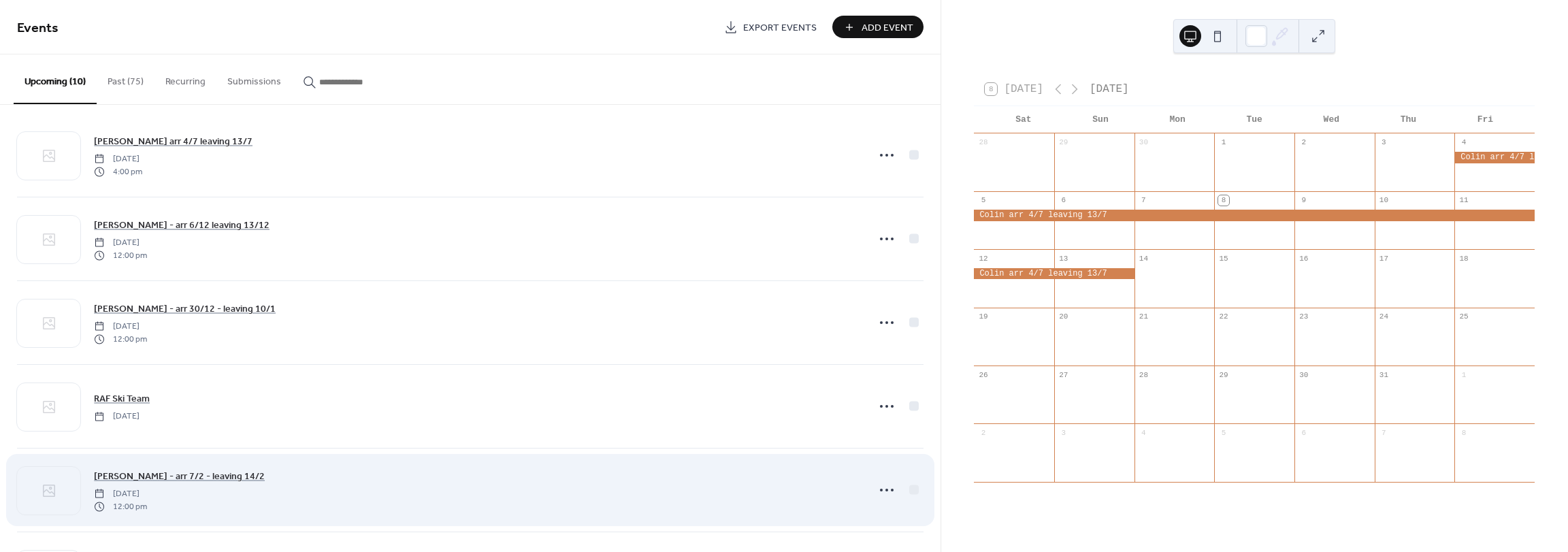 scroll, scrollTop: 0, scrollLeft: 0, axis: both 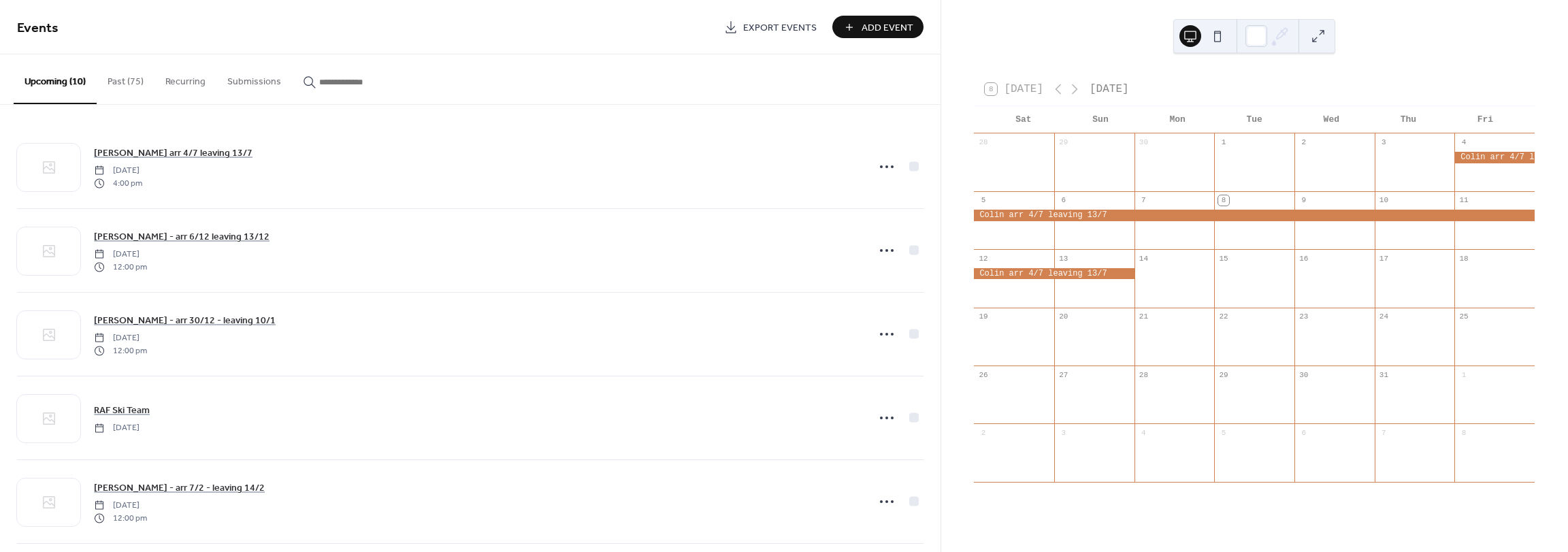 click on "Add Event" at bounding box center (887, 28) 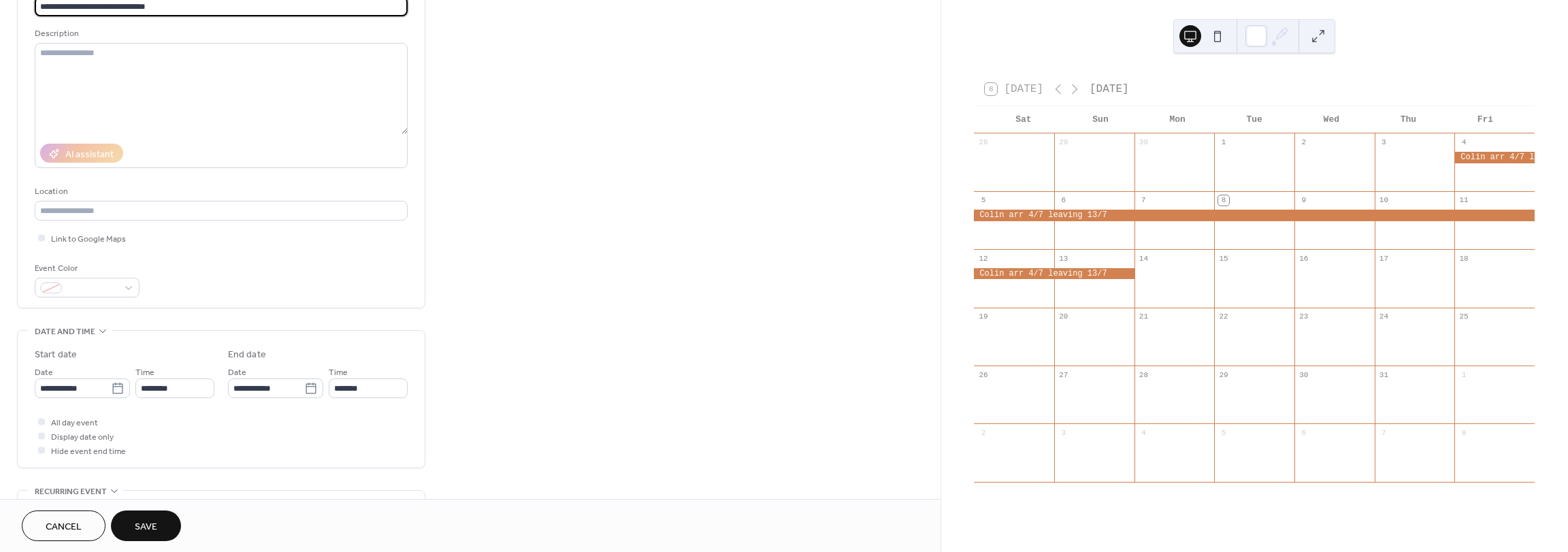 scroll, scrollTop: 136, scrollLeft: 0, axis: vertical 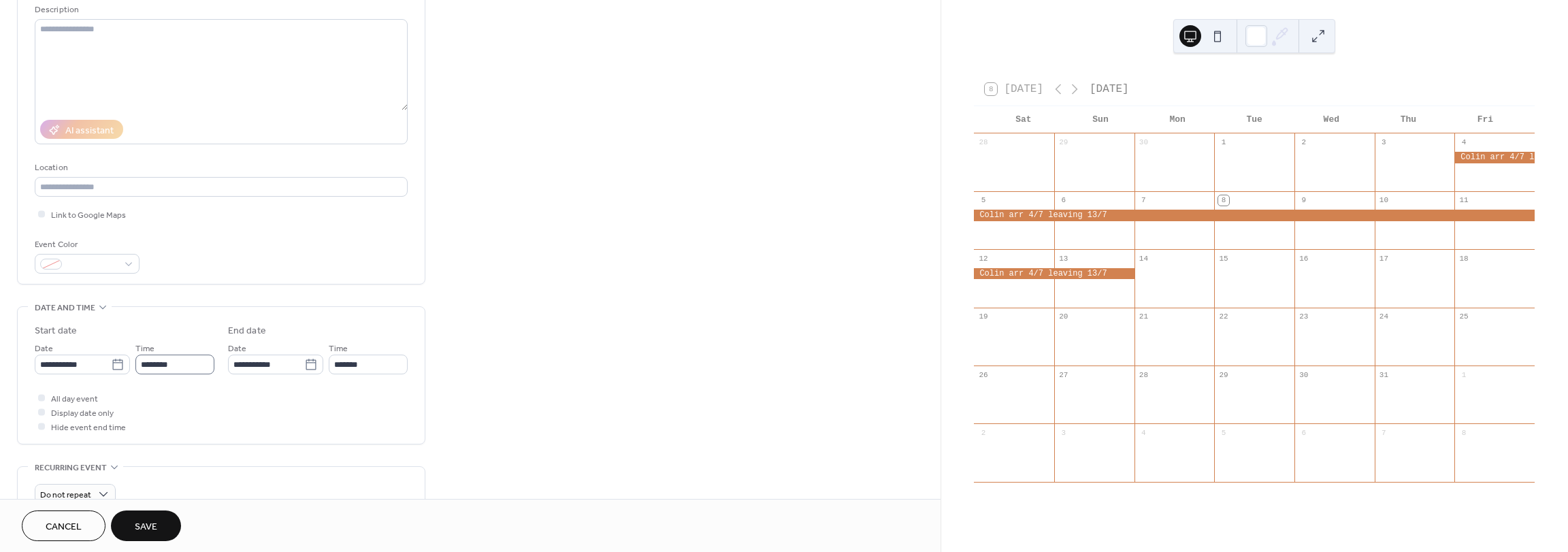 type on "**********" 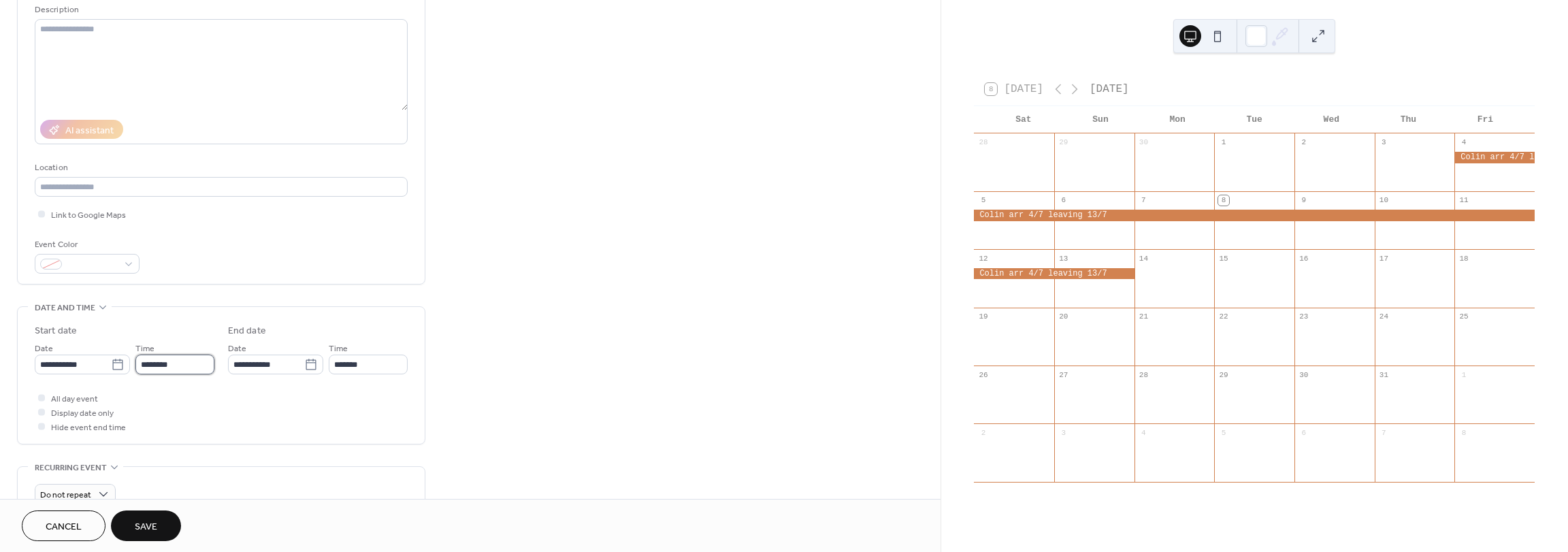 click on "********" at bounding box center [175, 364] 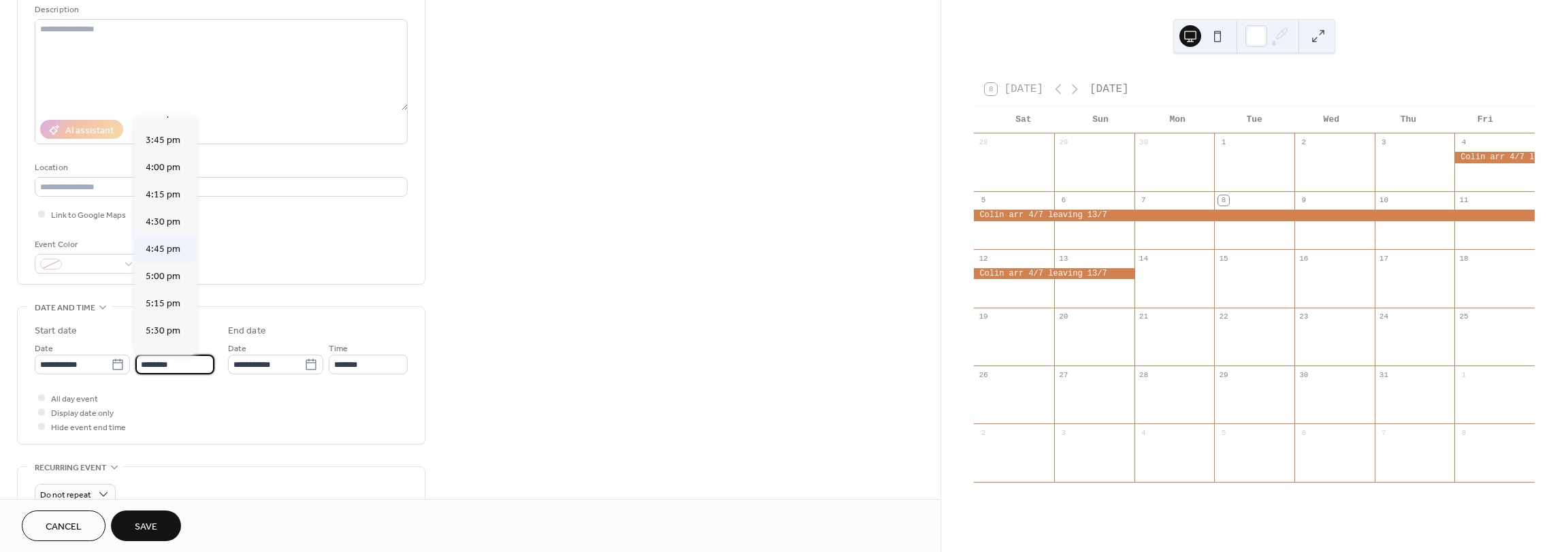 scroll, scrollTop: 1816, scrollLeft: 0, axis: vertical 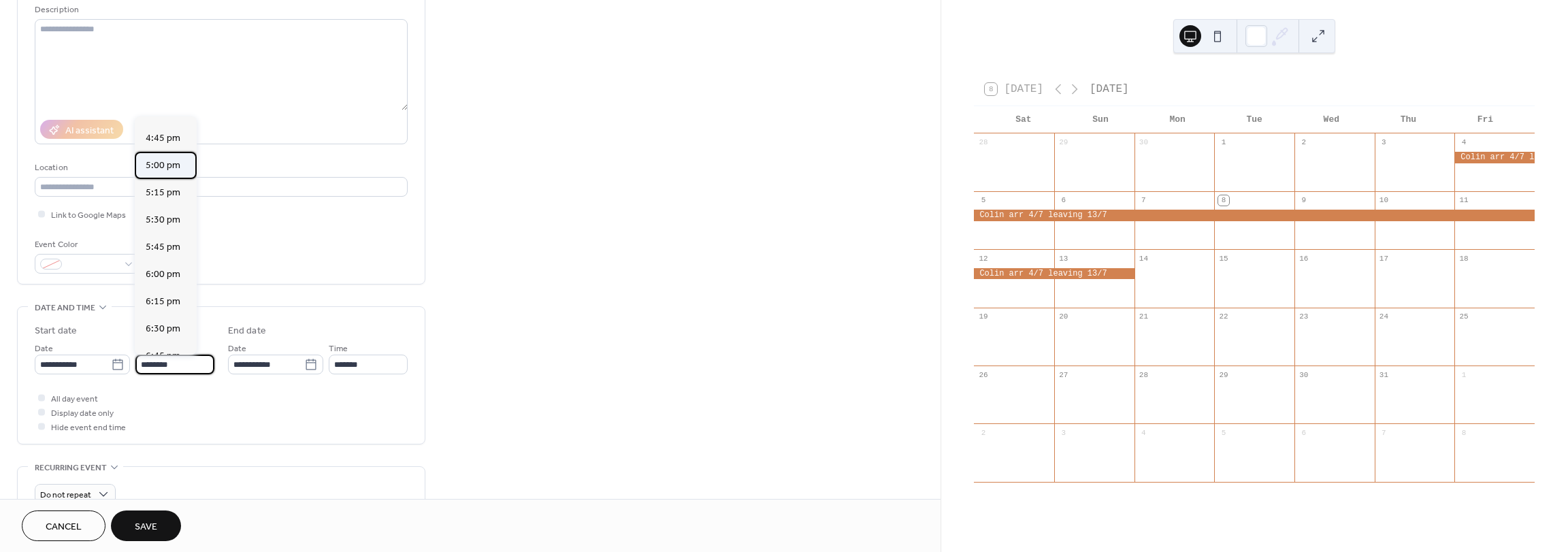 click on "5:00 pm" at bounding box center [163, 165] 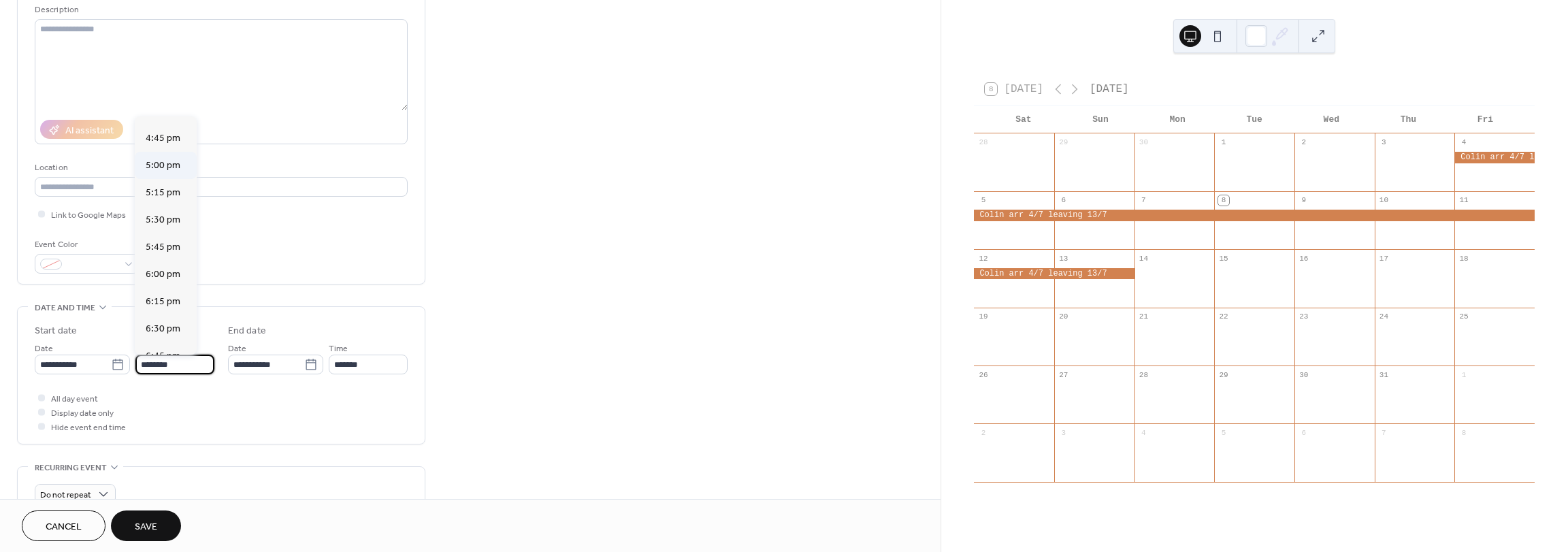 type on "*******" 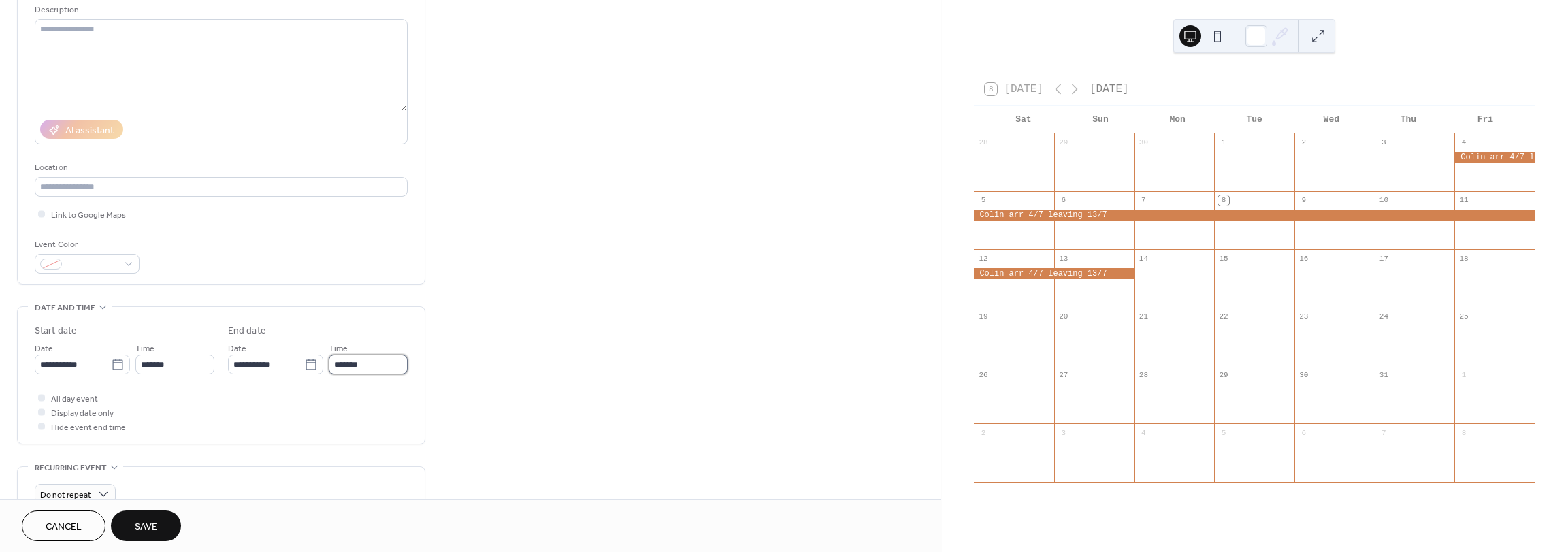 click on "*******" at bounding box center [368, 364] 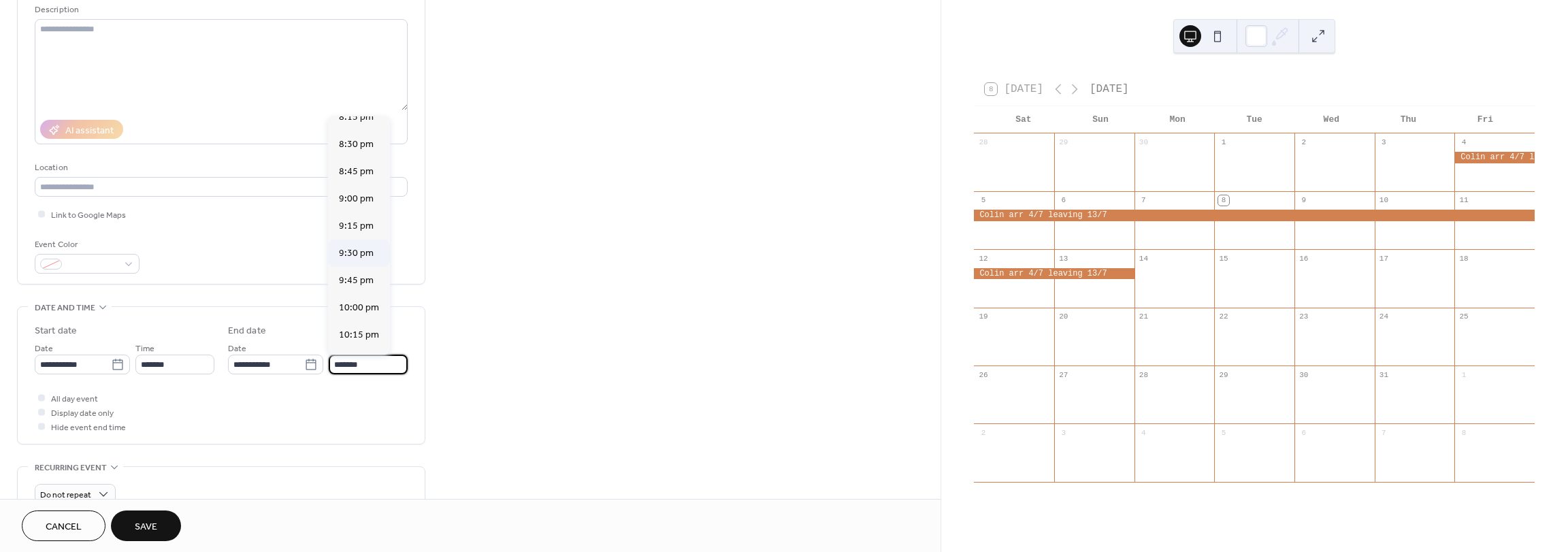 scroll, scrollTop: 340, scrollLeft: 0, axis: vertical 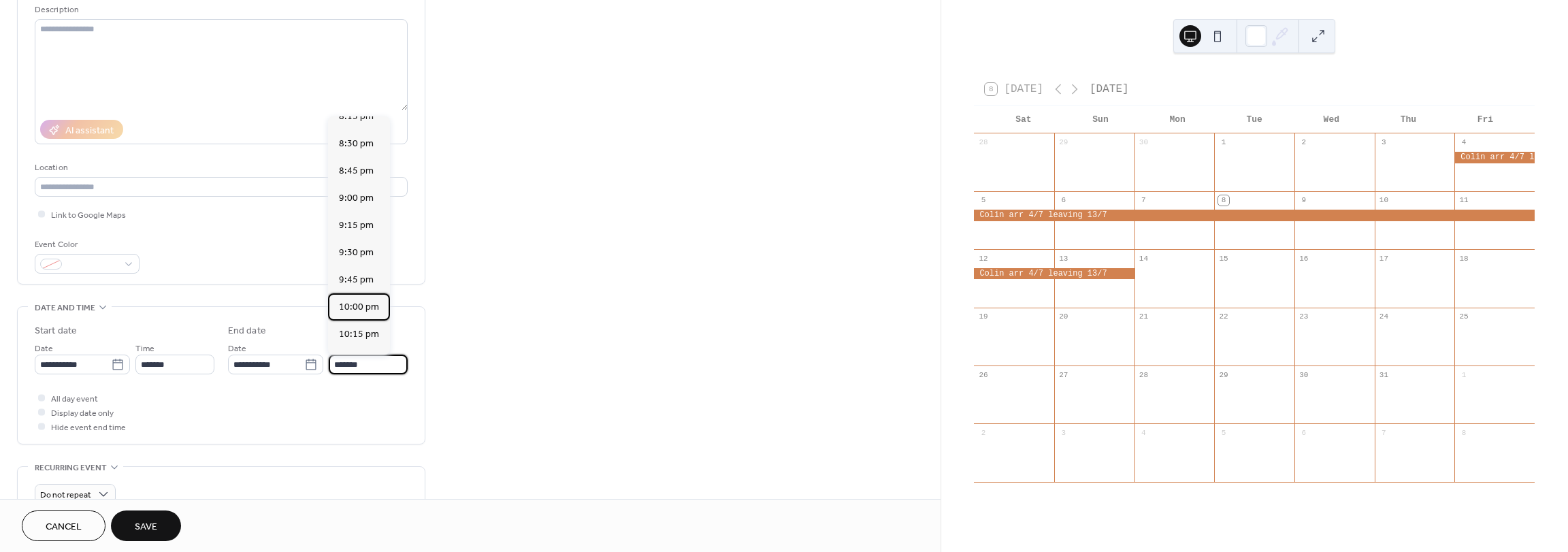 click on "10:00 pm" at bounding box center (359, 307) 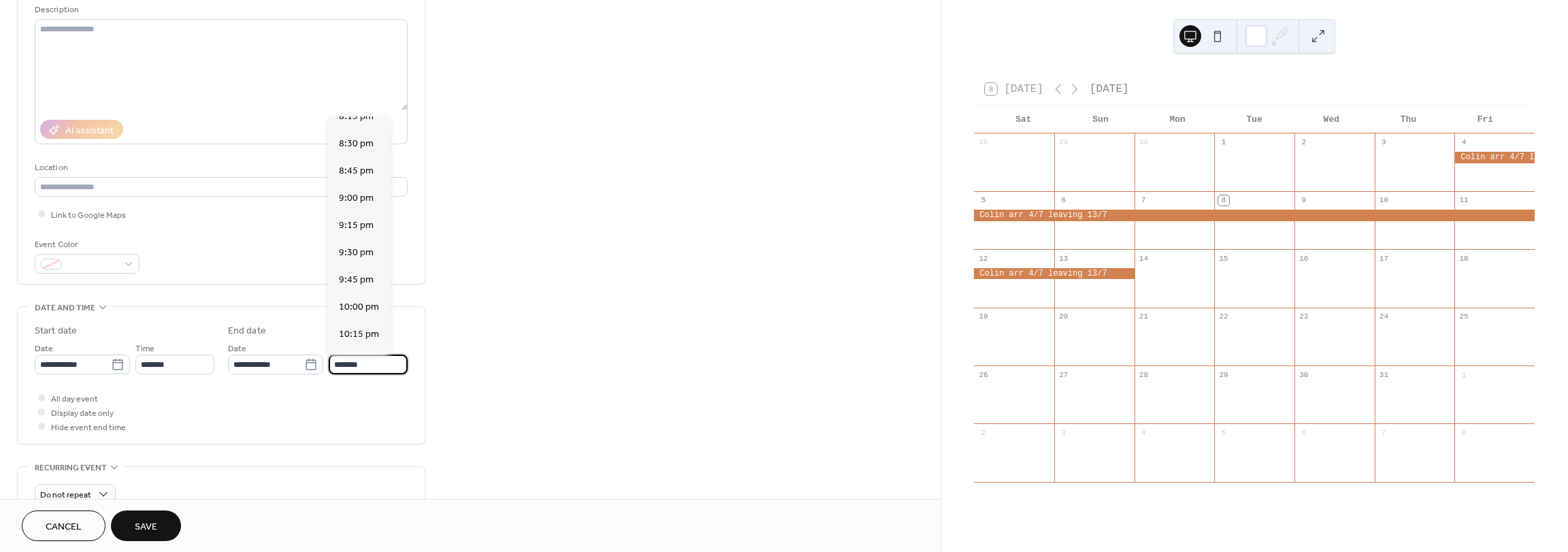 type on "********" 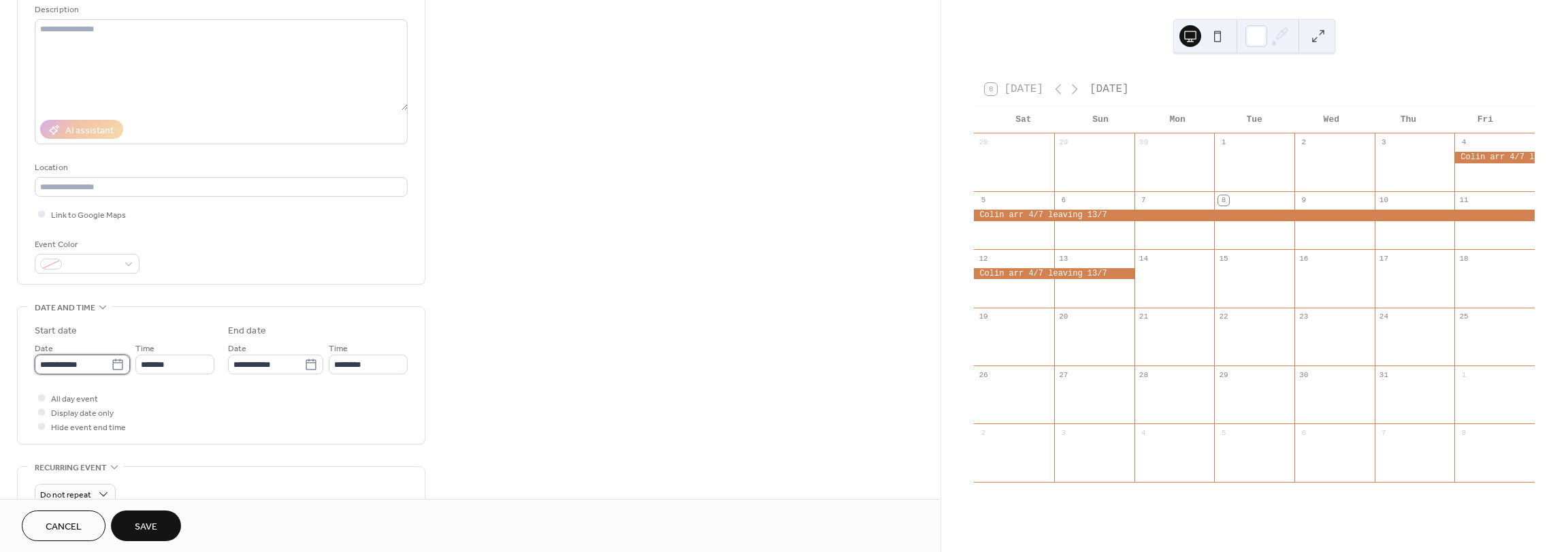 click on "**********" at bounding box center [73, 364] 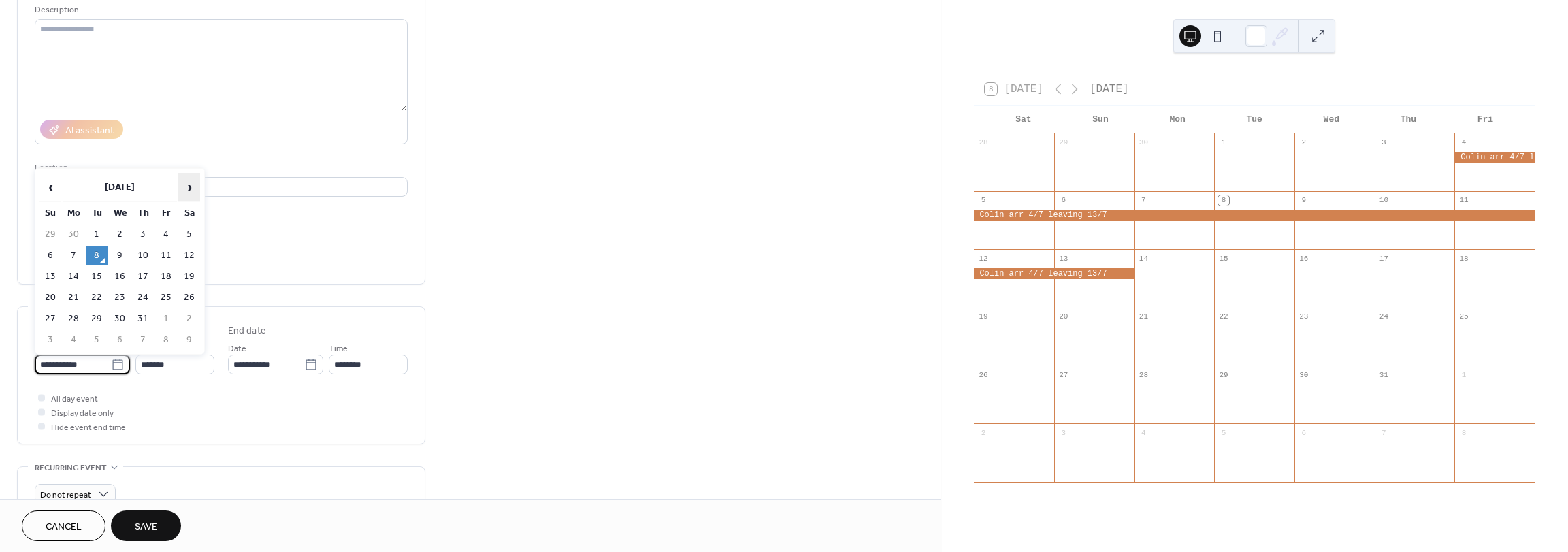 click on "›" at bounding box center (189, 187) 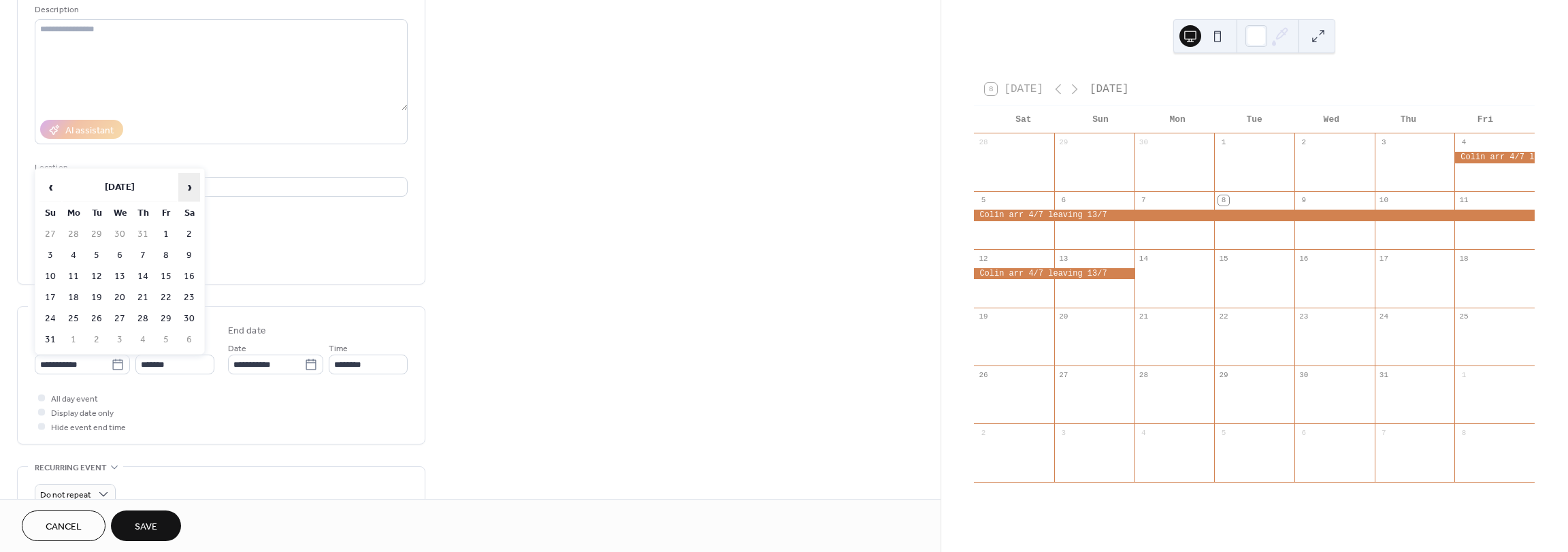 click on "›" at bounding box center (189, 187) 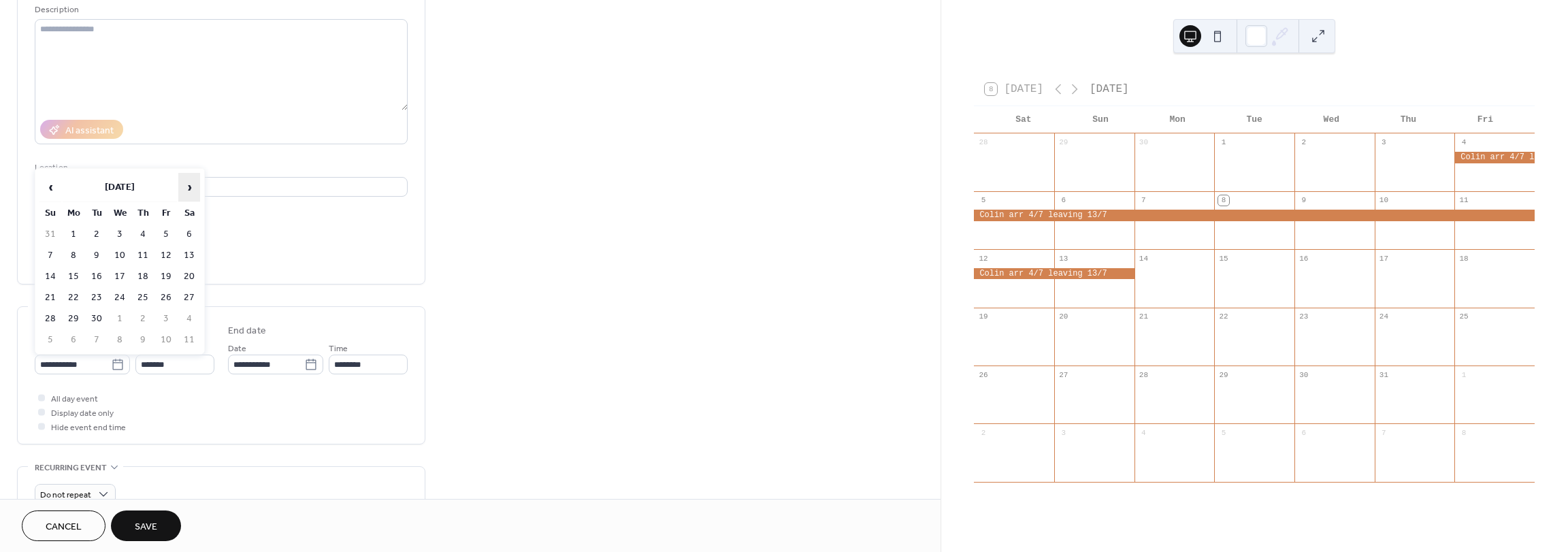 click on "›" at bounding box center (189, 187) 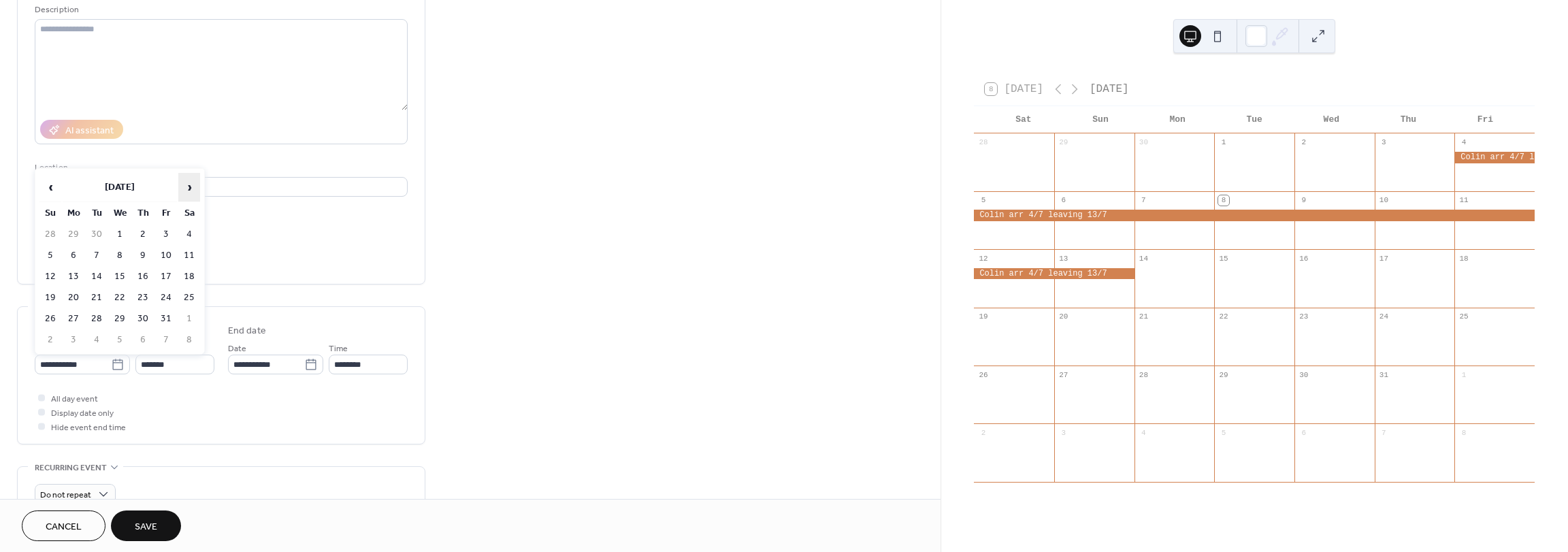 click on "›" at bounding box center (189, 187) 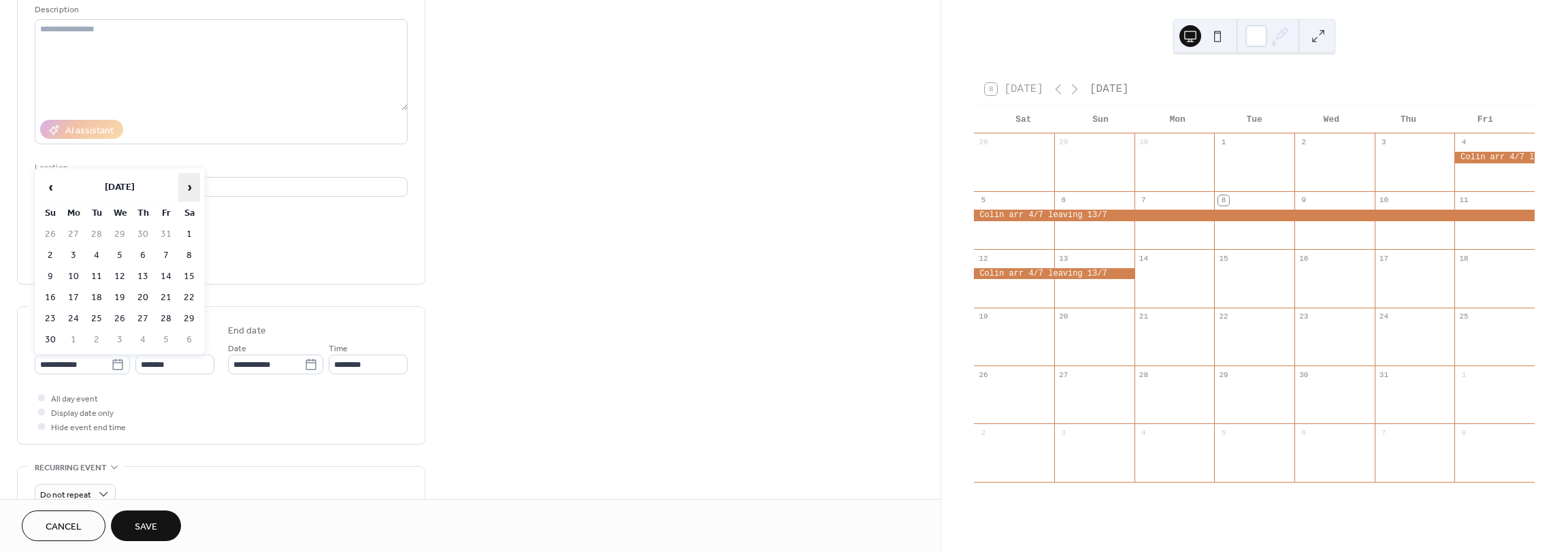 click on "›" at bounding box center [189, 187] 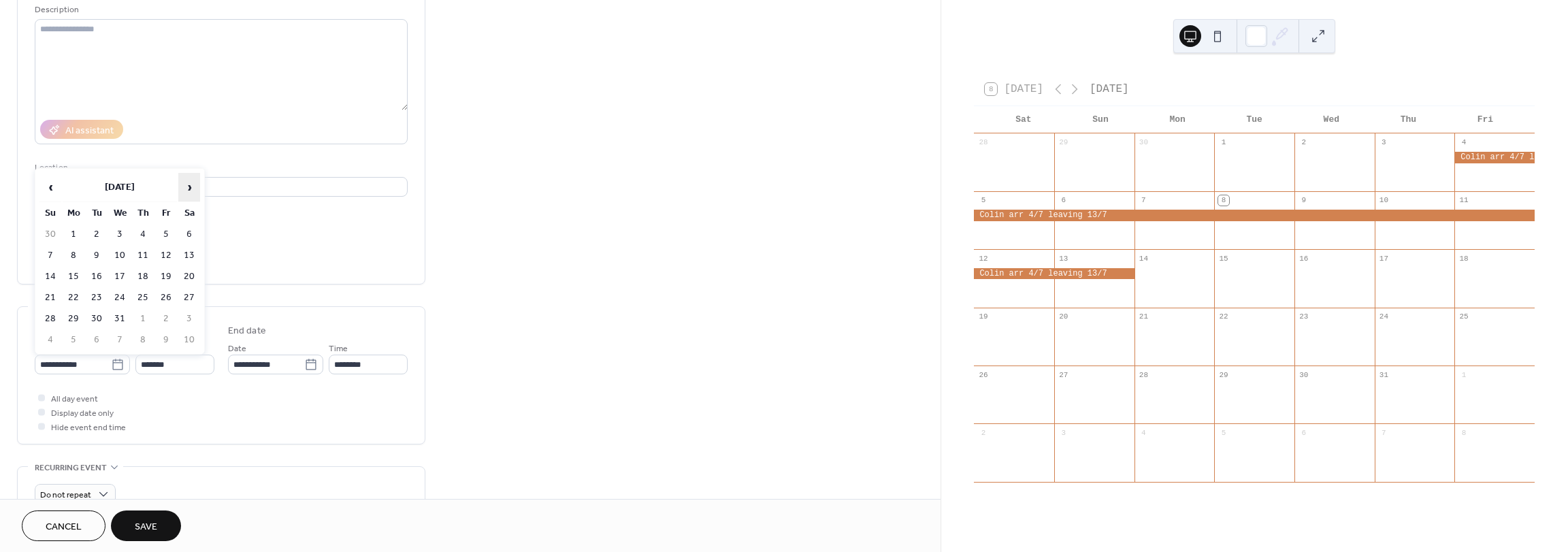 click on "›" at bounding box center (189, 187) 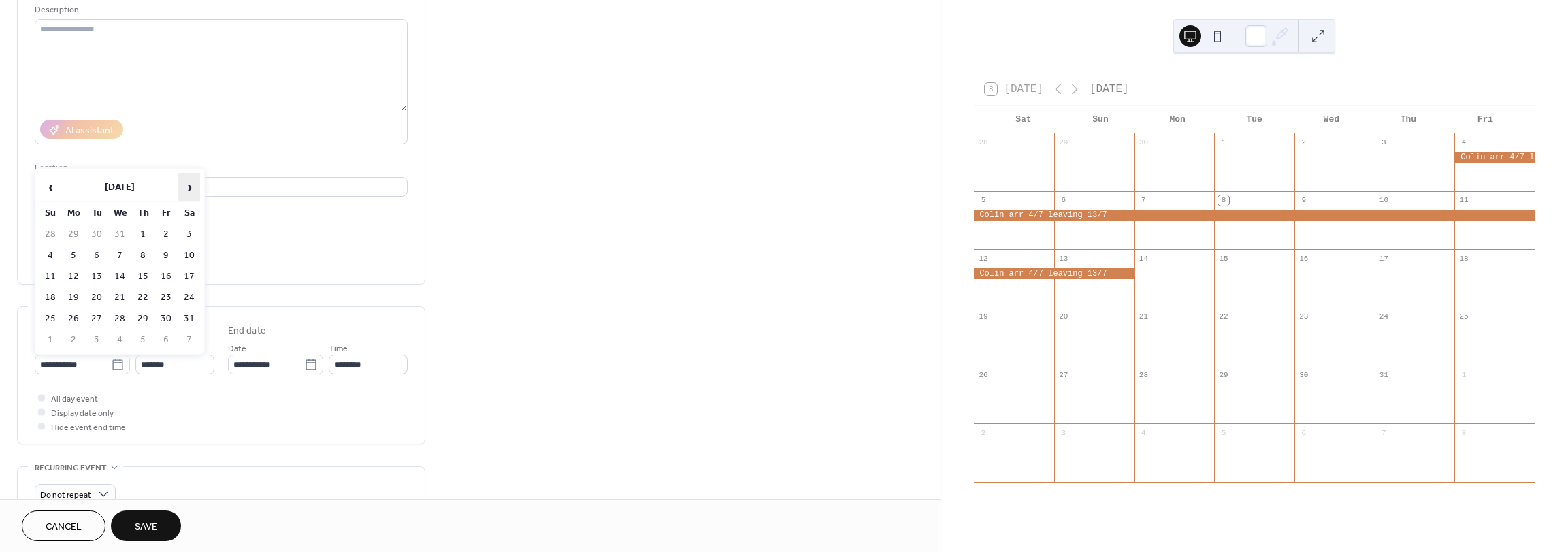 click on "›" at bounding box center [189, 187] 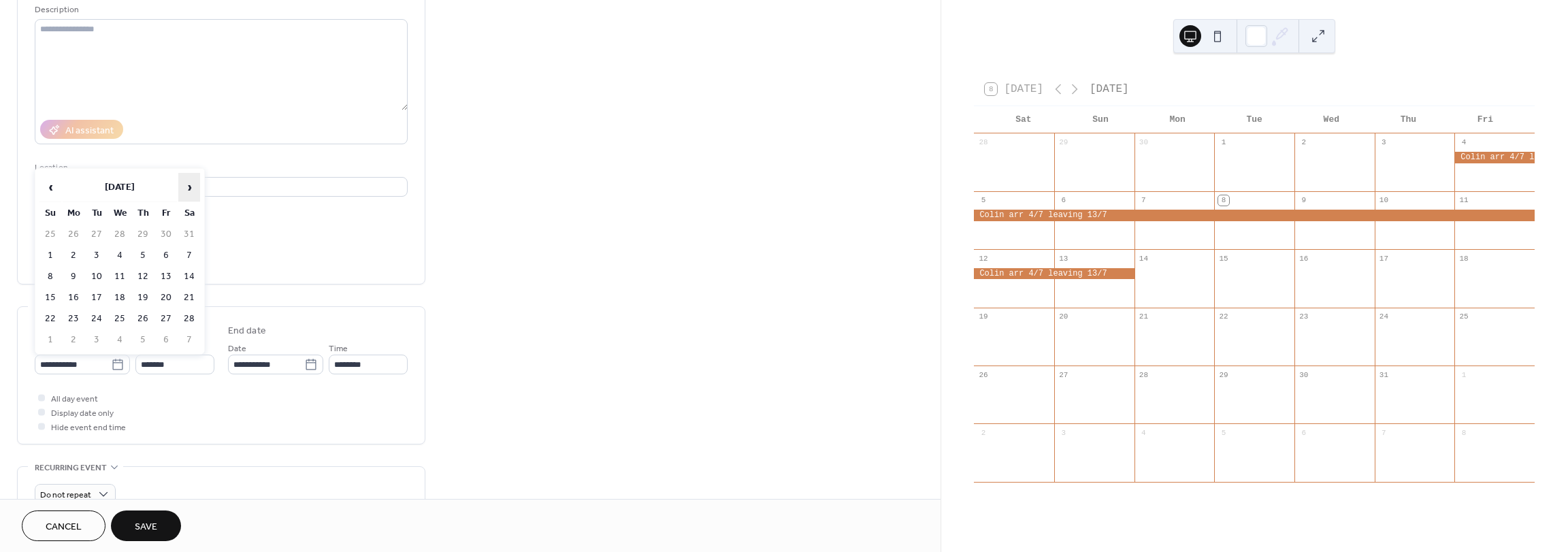 click on "›" at bounding box center (189, 187) 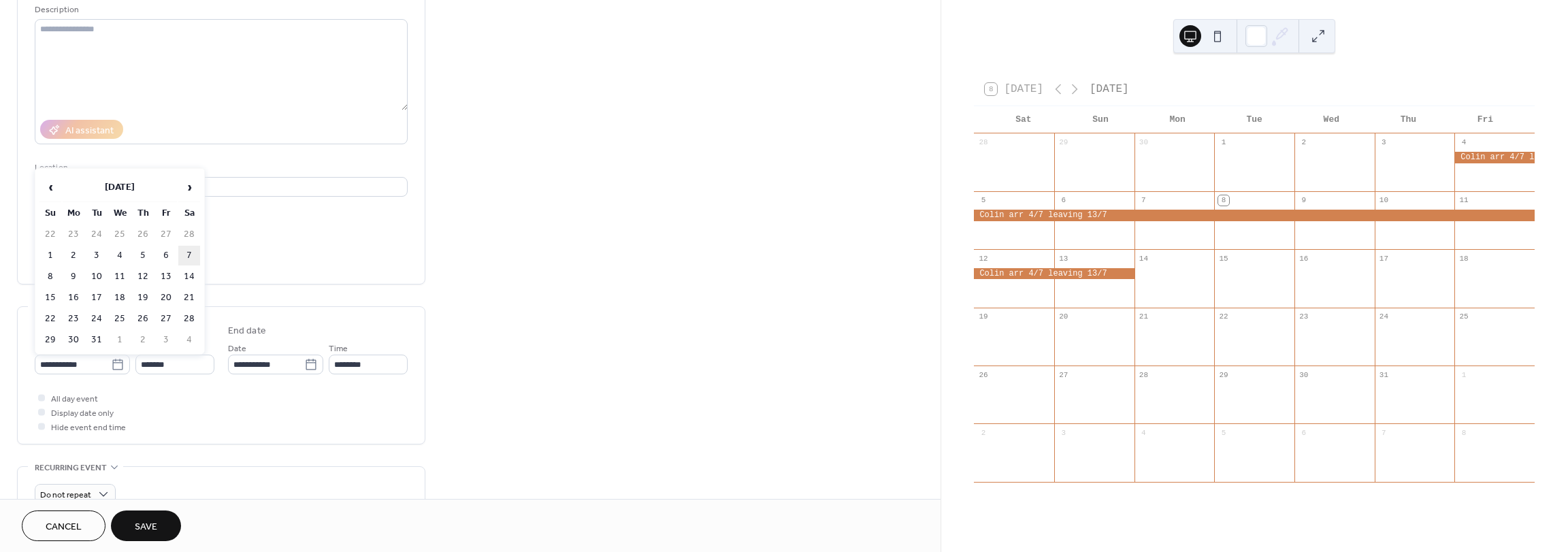click on "7" at bounding box center (189, 255) 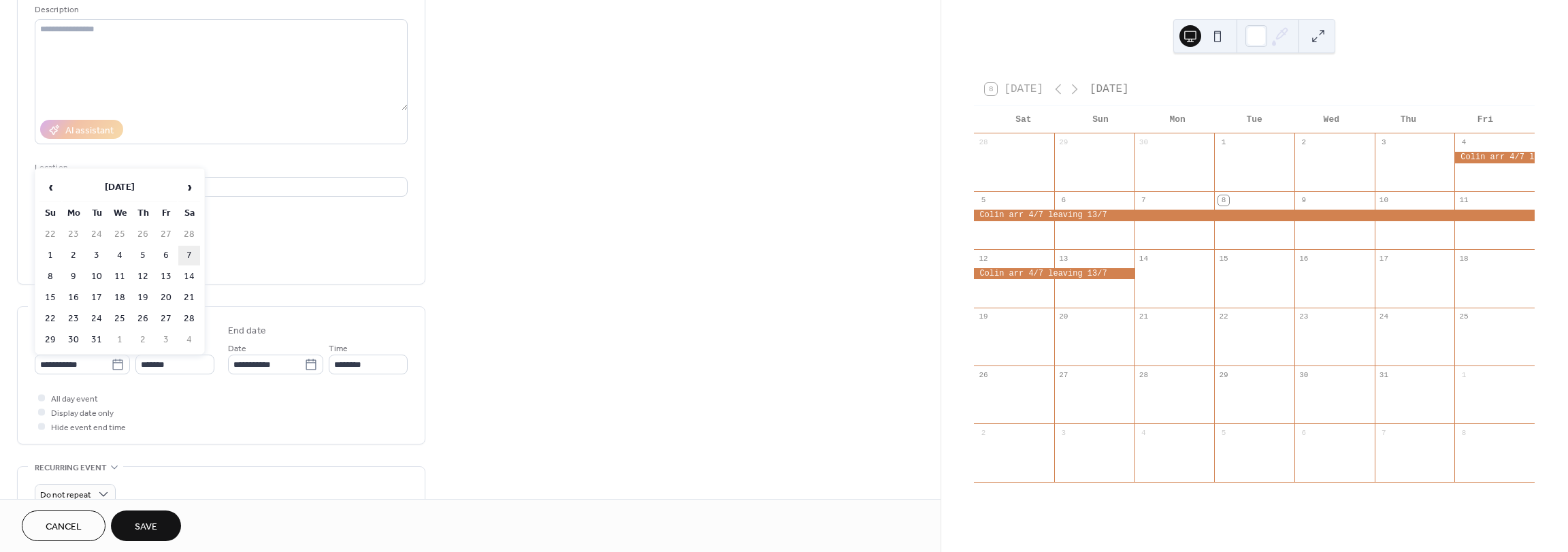 type on "**********" 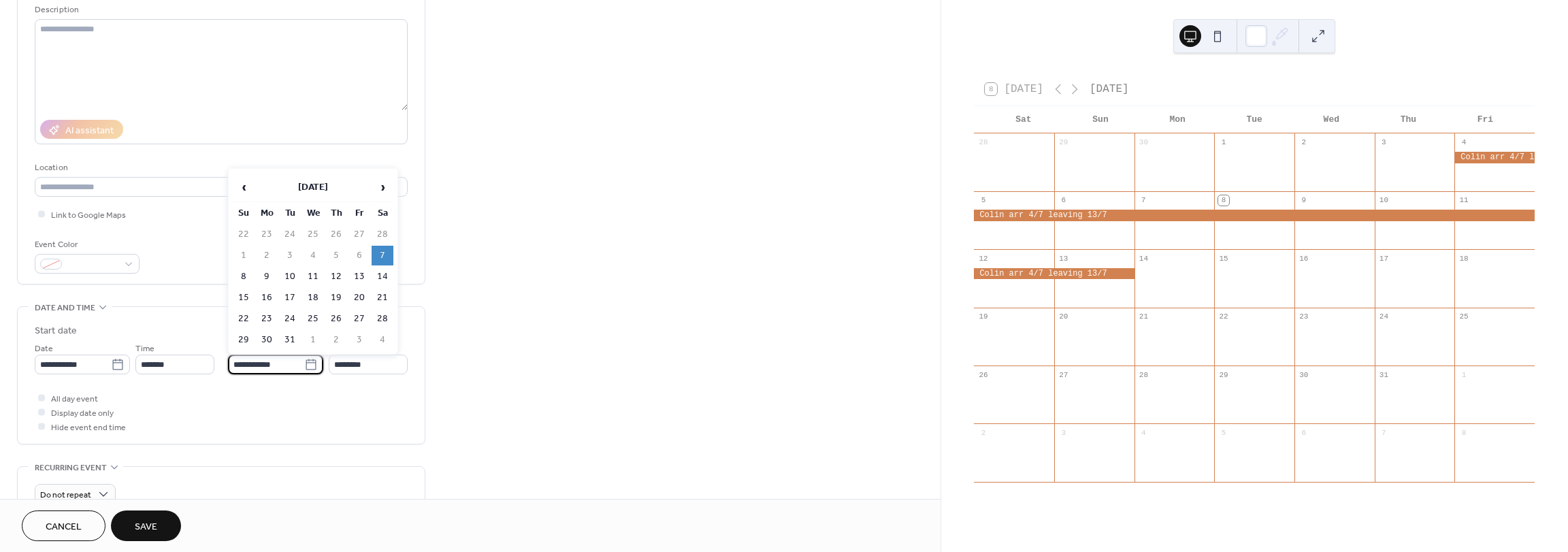 click on "**********" at bounding box center [266, 364] 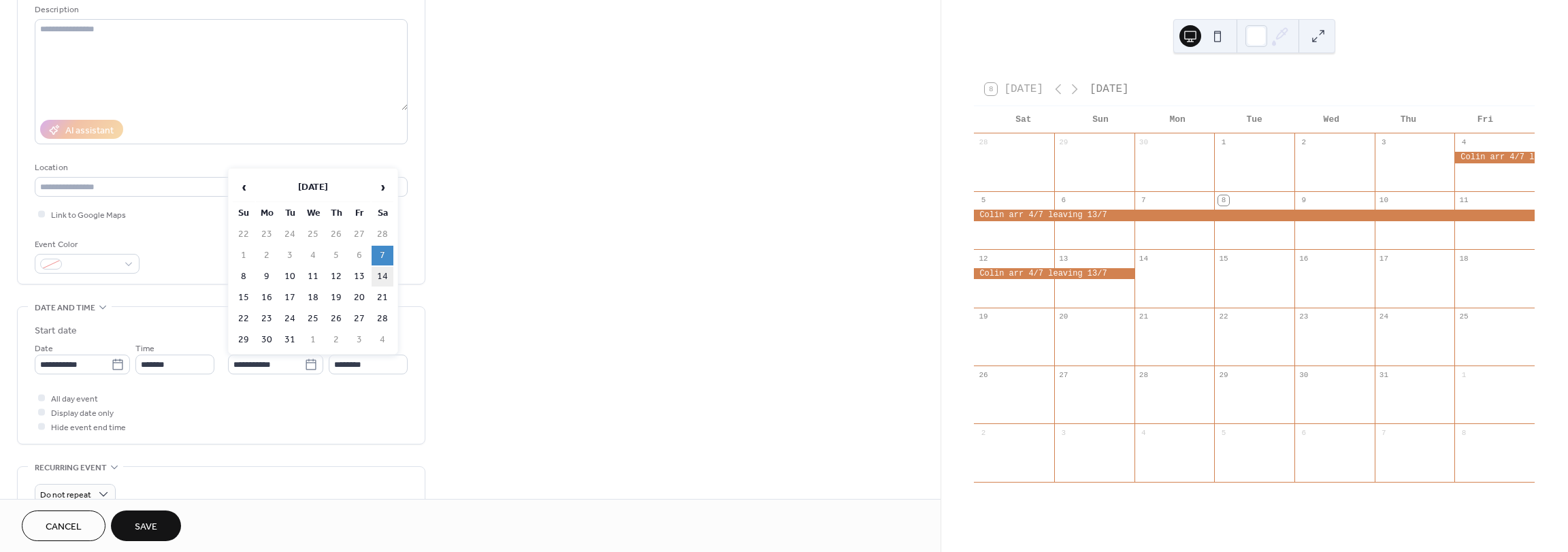 click on "14" at bounding box center [382, 276] 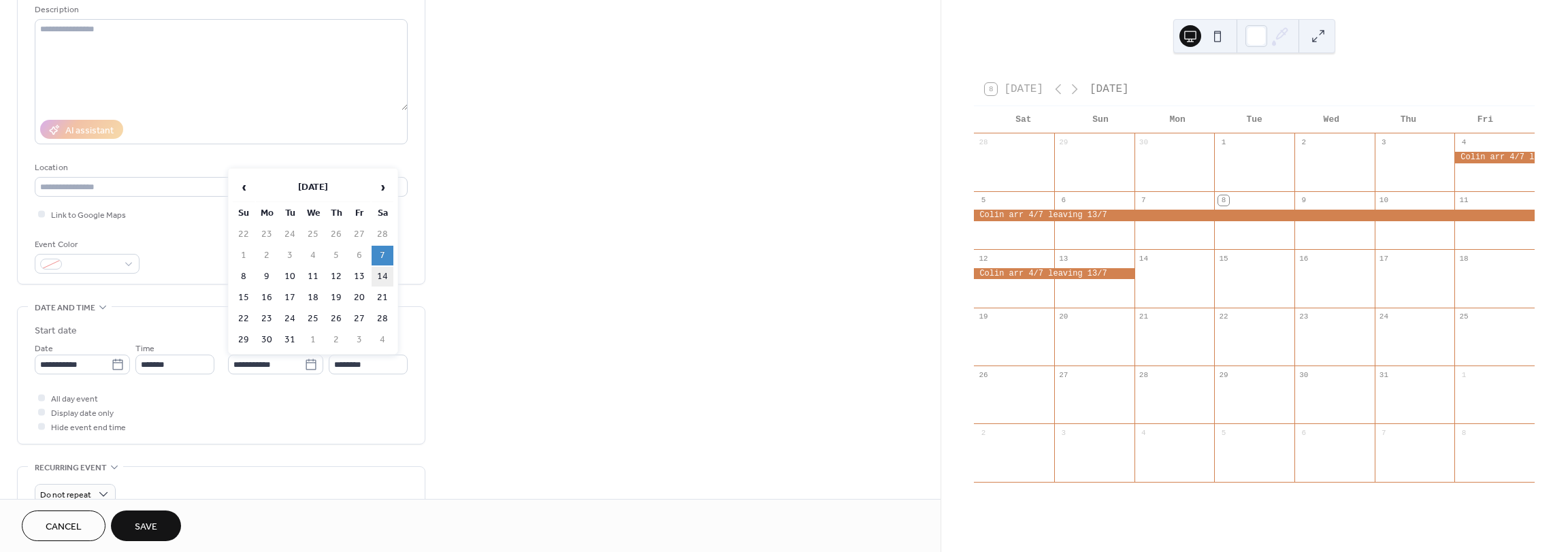 type on "**********" 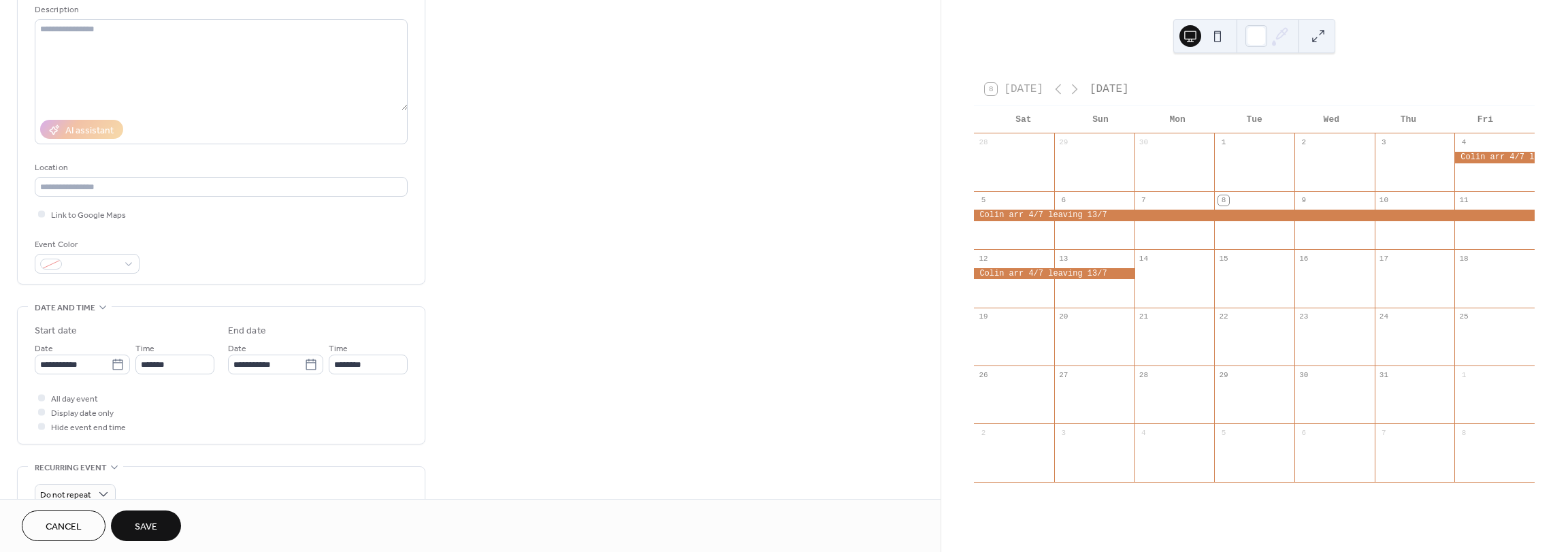 drag, startPoint x: 141, startPoint y: 525, endPoint x: 140, endPoint y: 517, distance: 8.062258 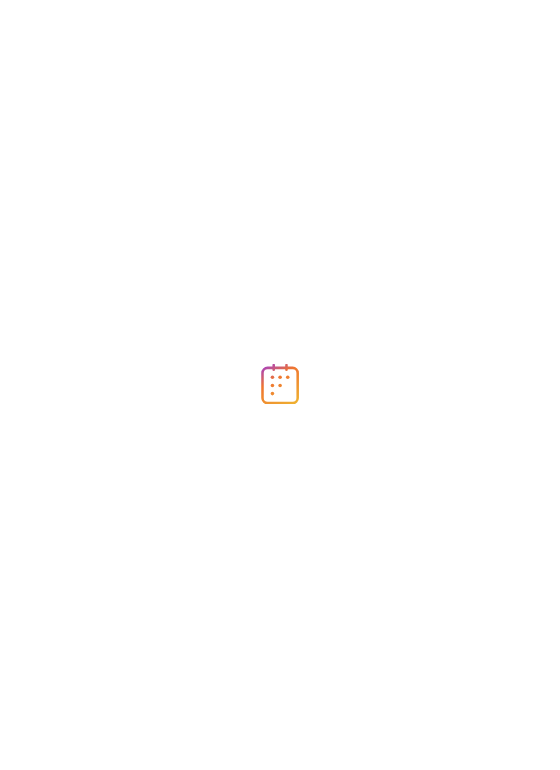 scroll, scrollTop: 0, scrollLeft: 0, axis: both 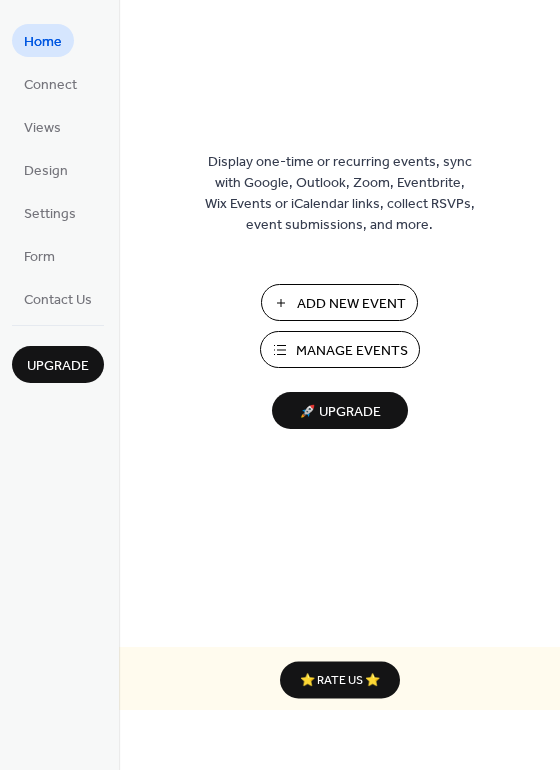 click on "Add New Event" at bounding box center (351, 304) 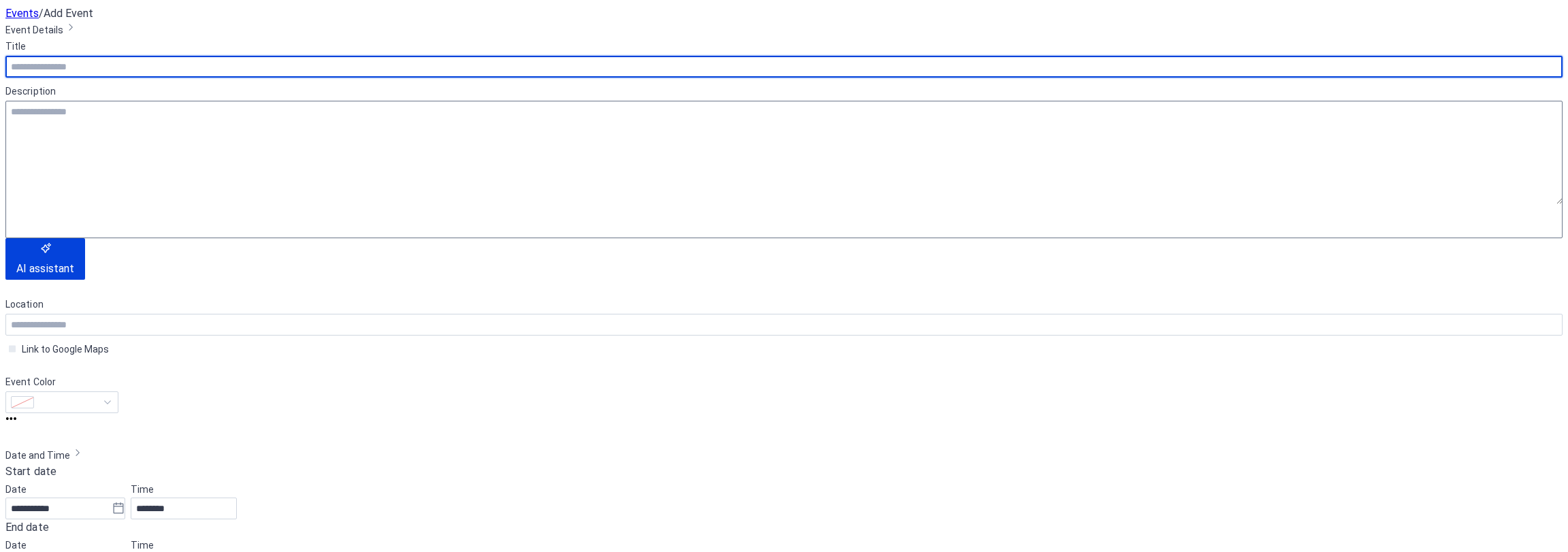 scroll, scrollTop: 0, scrollLeft: 0, axis: both 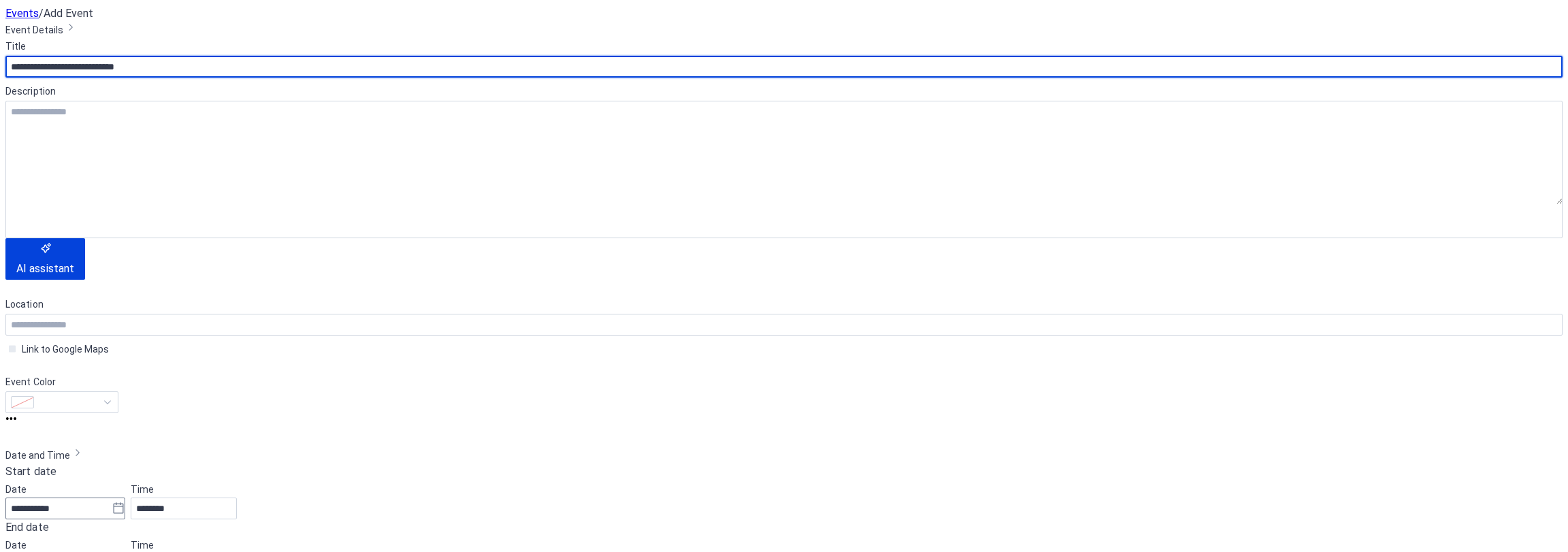 type on "**********" 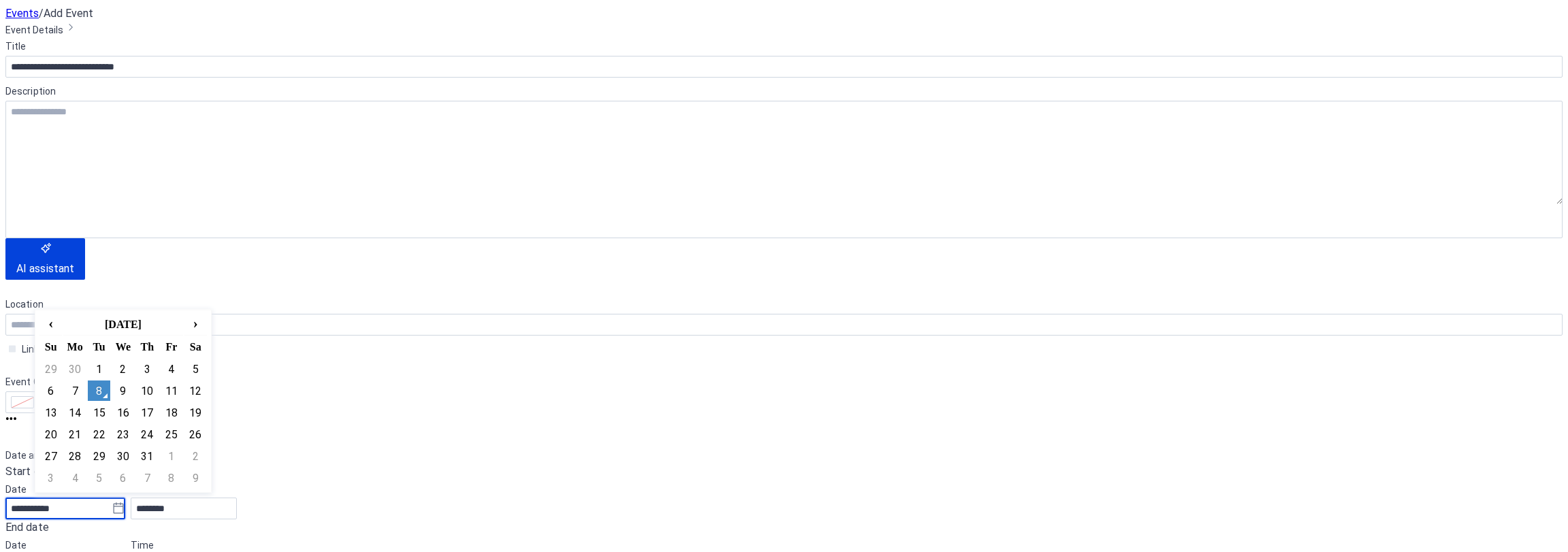 click on "**********" at bounding box center (59, 508) 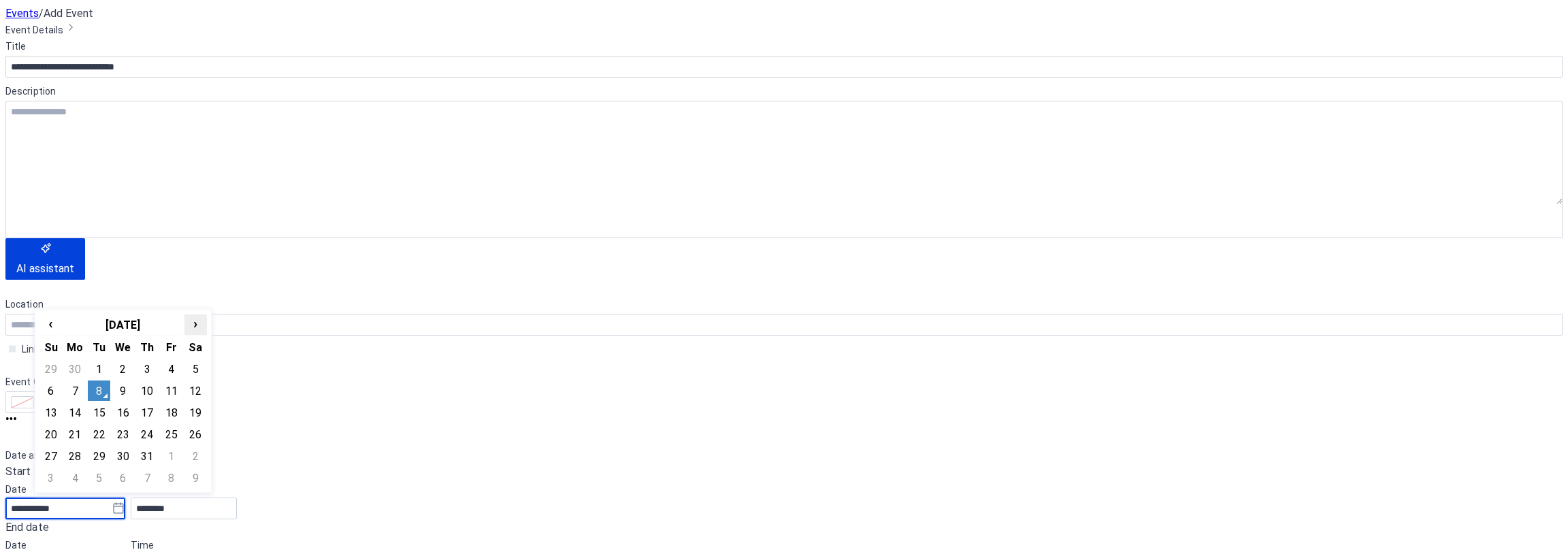 click on "›" at bounding box center (195, 323) 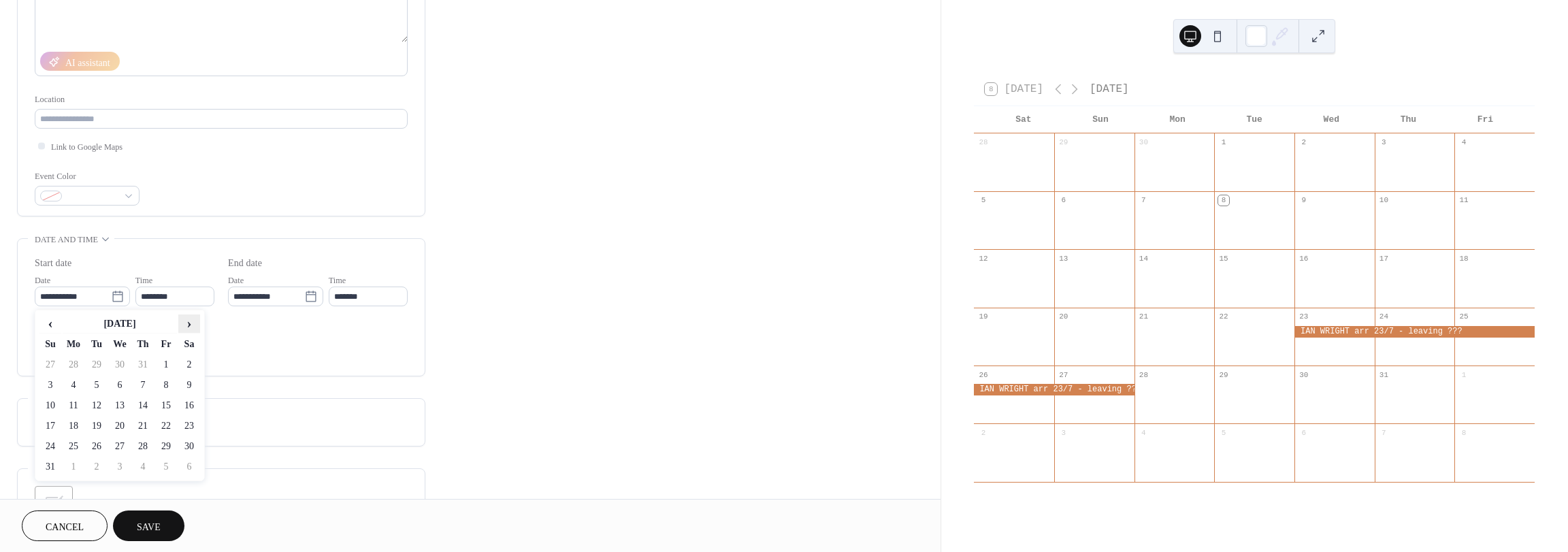 click on "›" at bounding box center (189, 323) 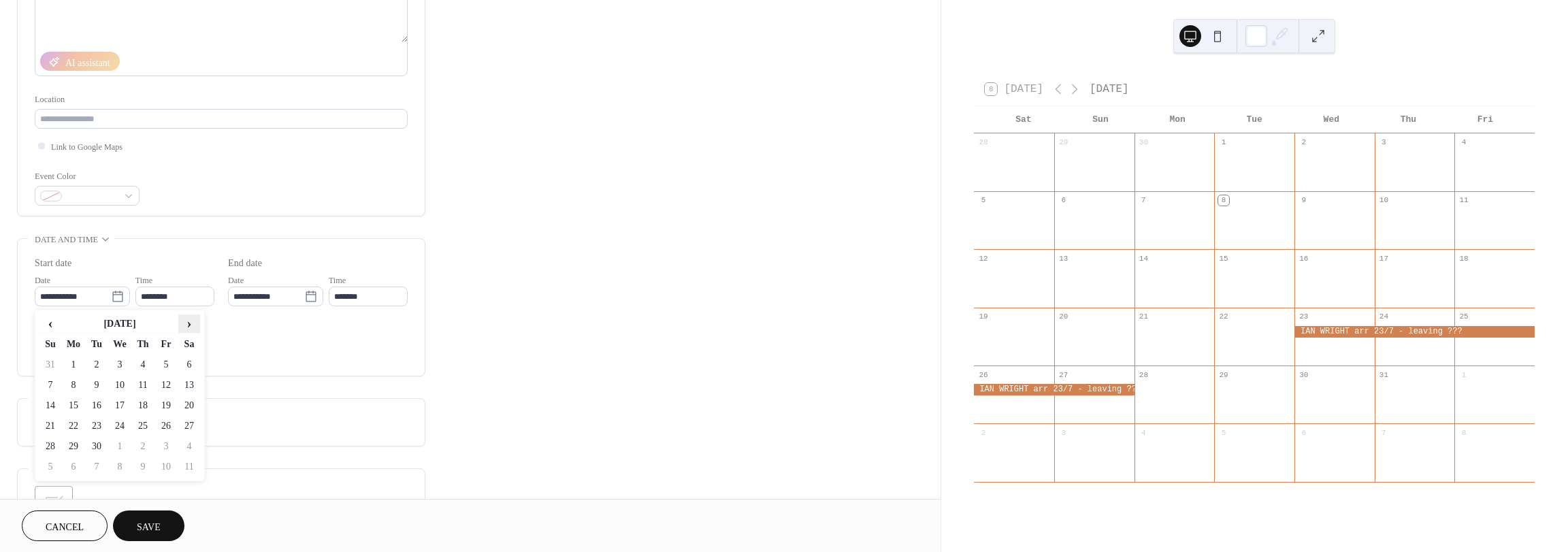 click on "›" at bounding box center [189, 323] 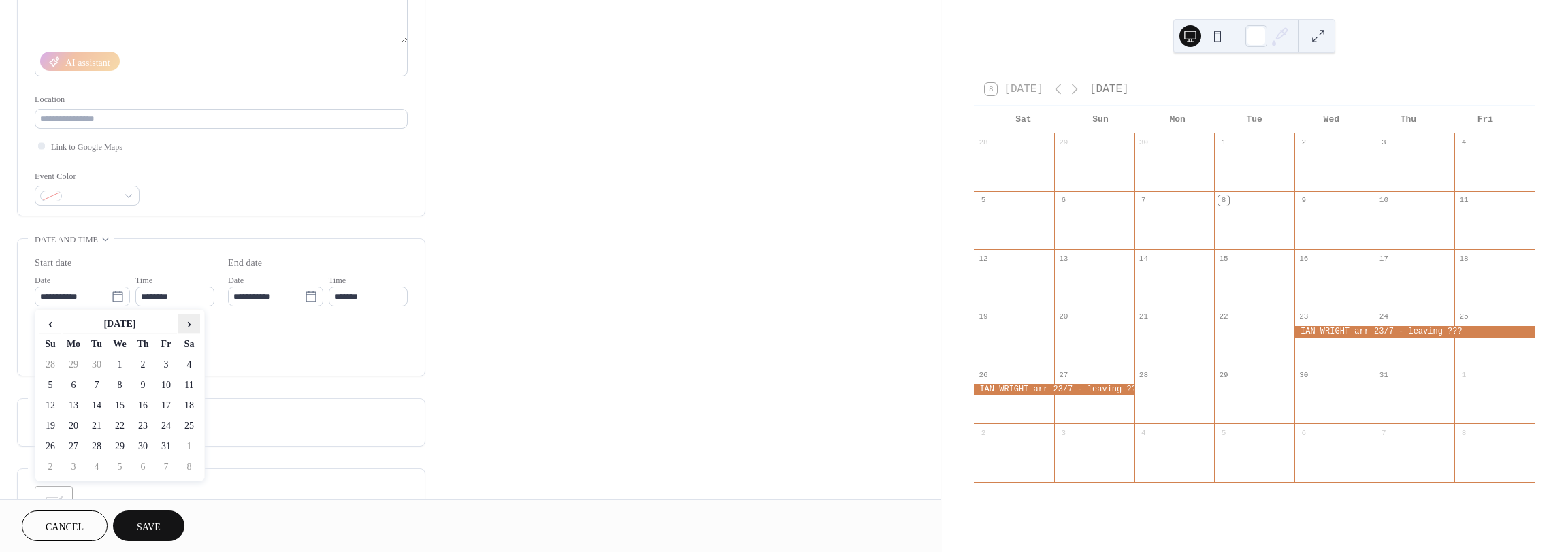 click on "›" at bounding box center [189, 329] 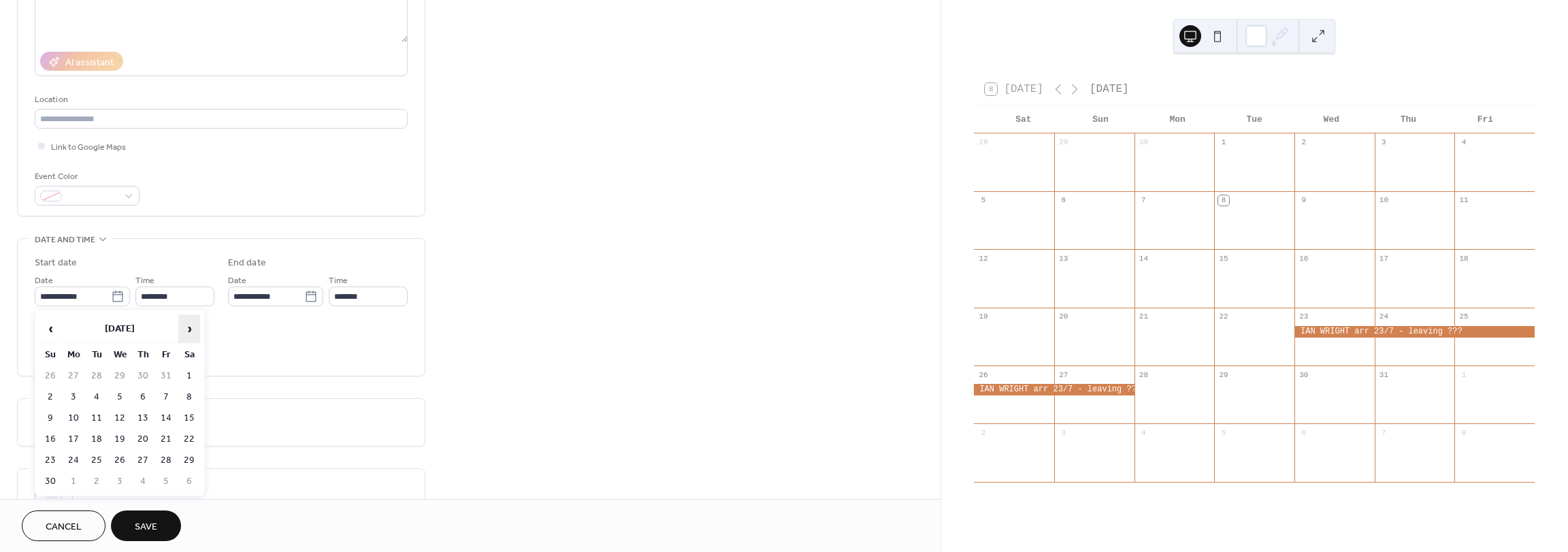 click on "›" at bounding box center (189, 329) 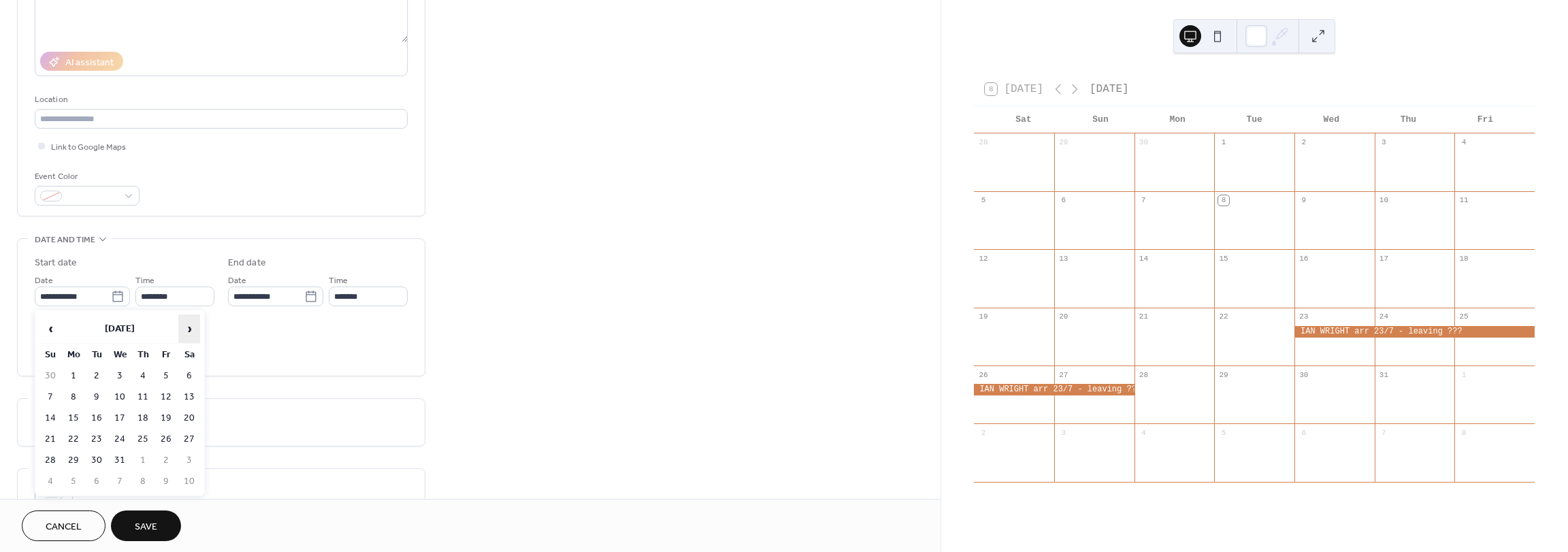 click on "›" at bounding box center [189, 329] 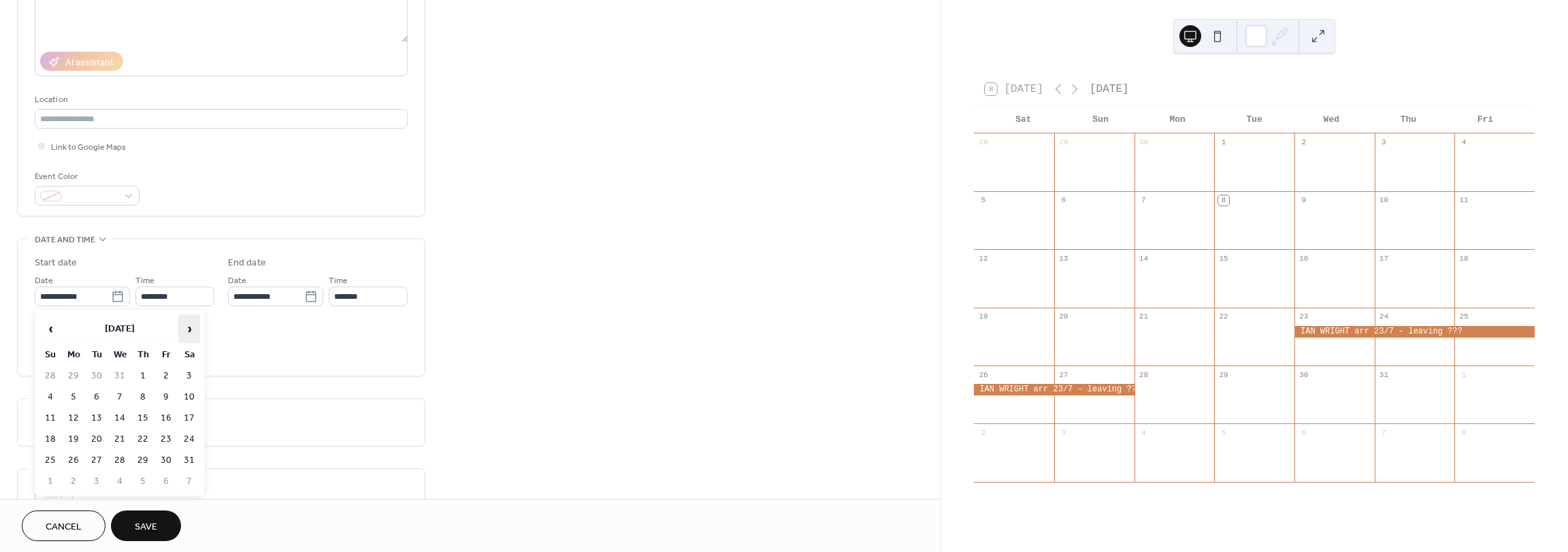 click on "›" at bounding box center [189, 329] 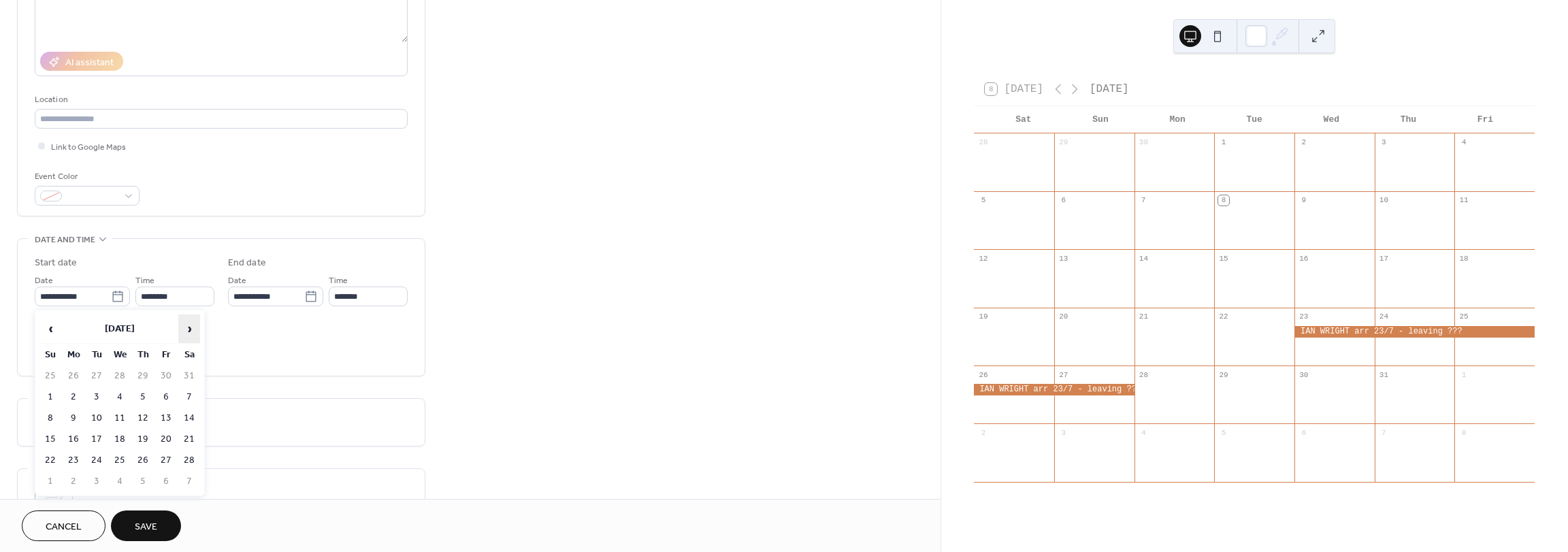 click on "›" at bounding box center [189, 329] 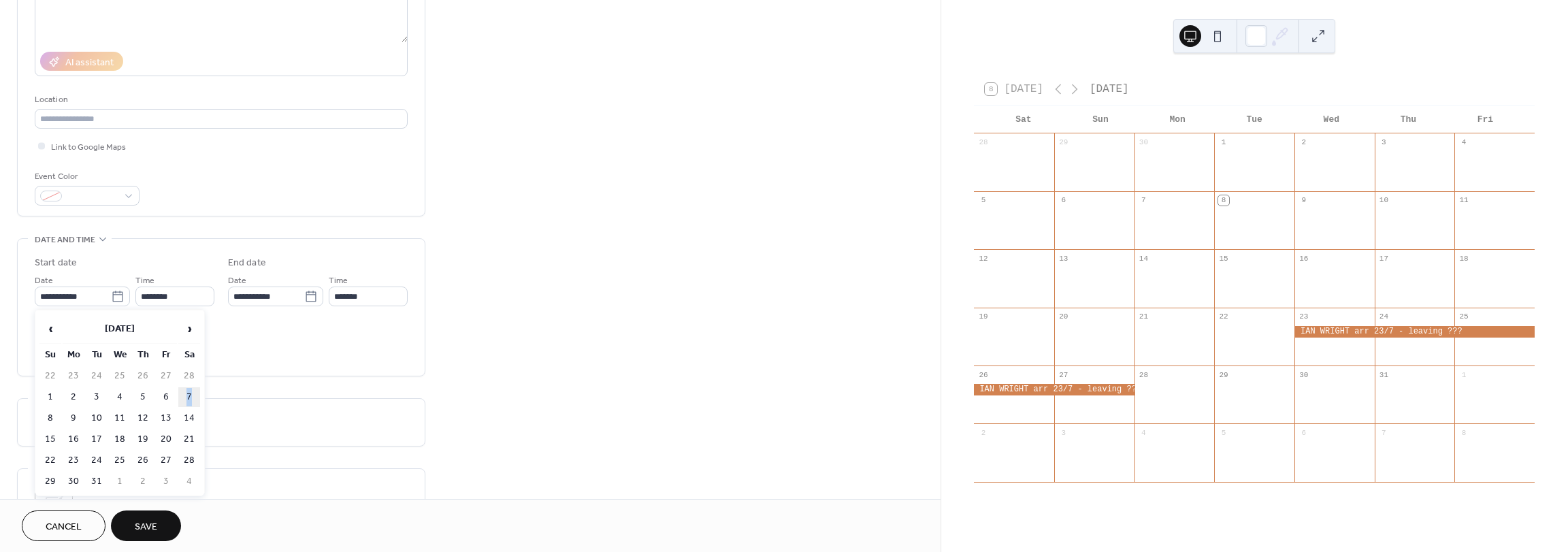 click on "7" at bounding box center (189, 397) 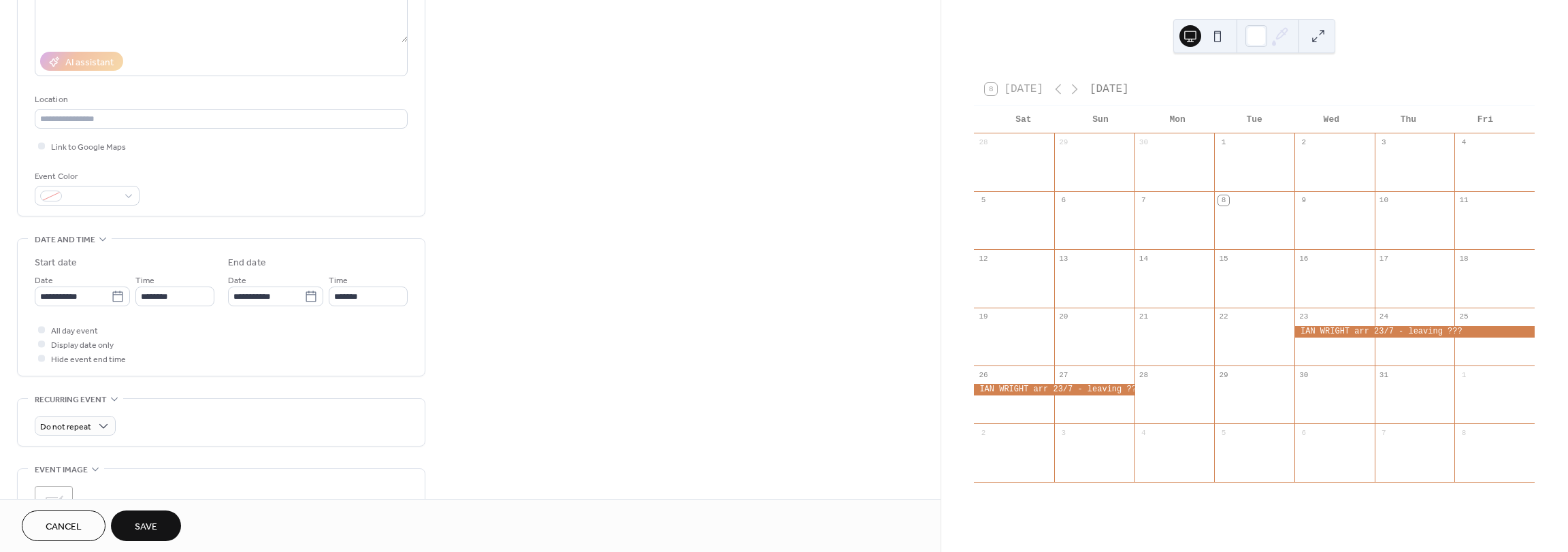 type on "**********" 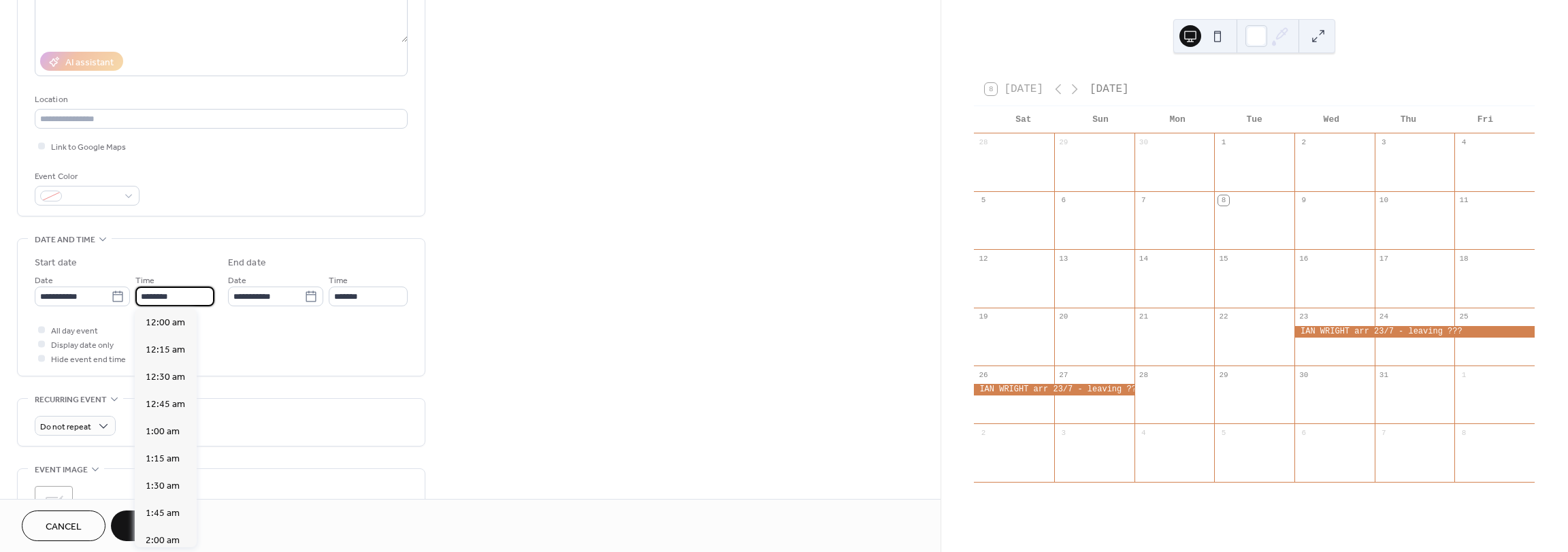 click on "********" at bounding box center [175, 296] 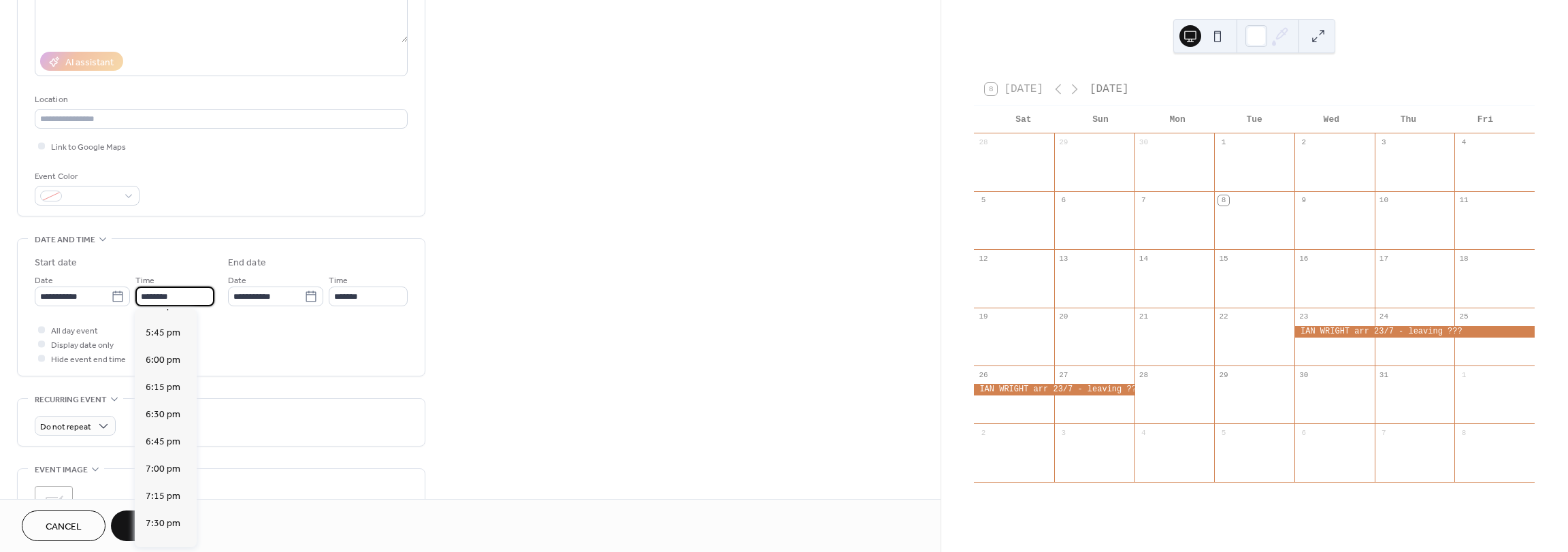 scroll, scrollTop: 1884, scrollLeft: 0, axis: vertical 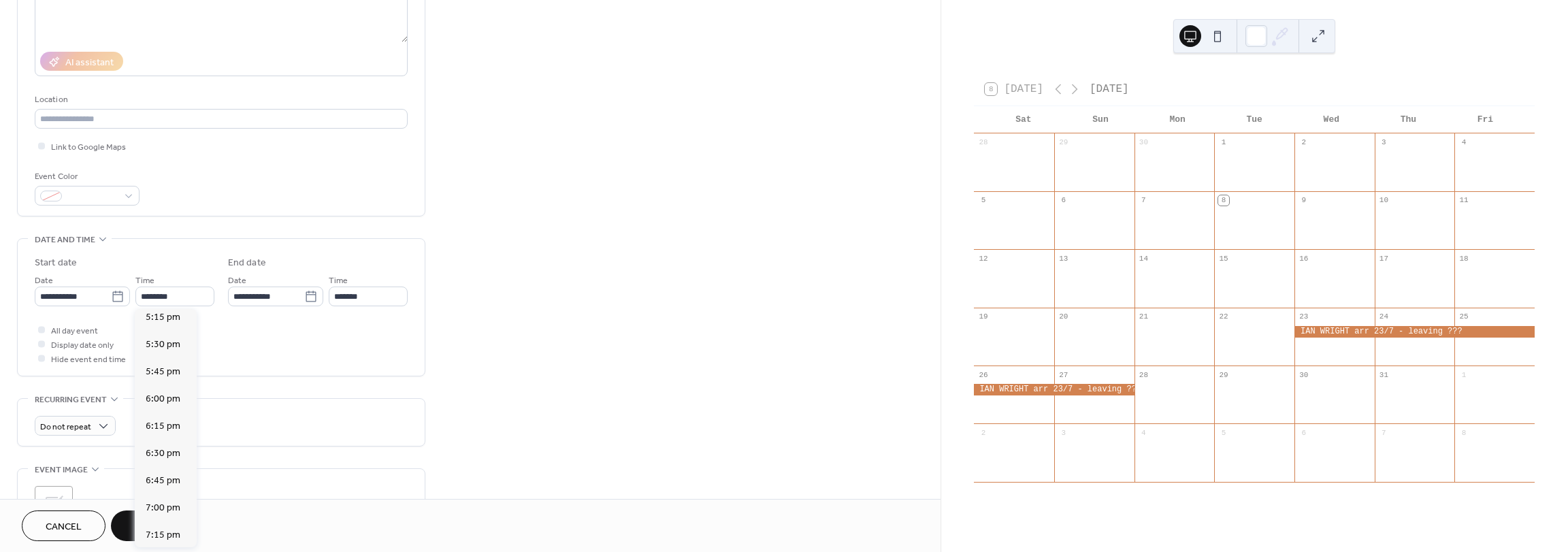 click on "5:00 pm" at bounding box center (163, 290) 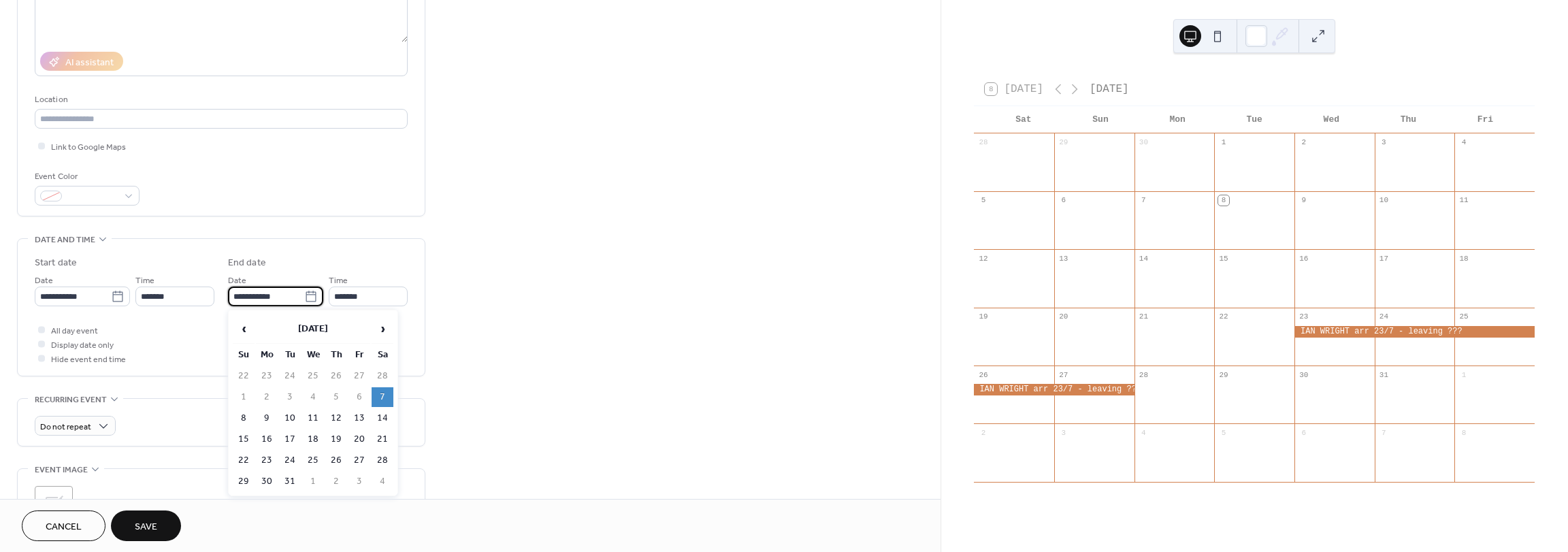 click on "**********" at bounding box center [266, 296] 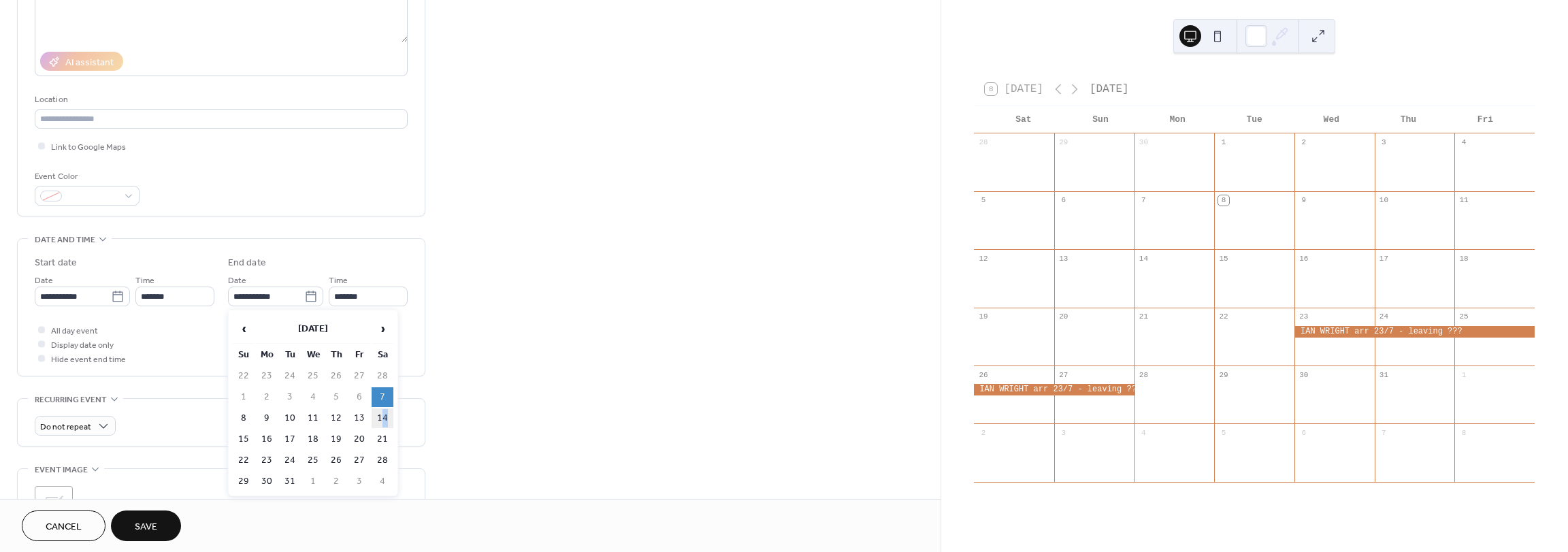 click on "14" at bounding box center (382, 418) 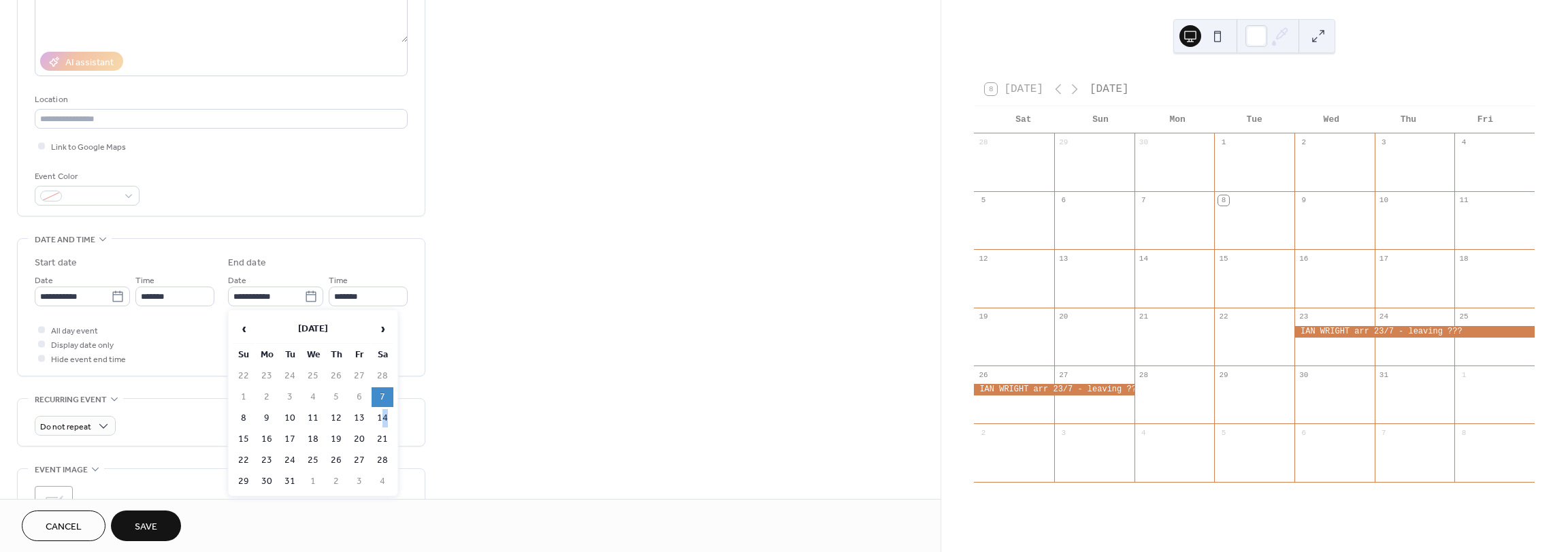 type on "**********" 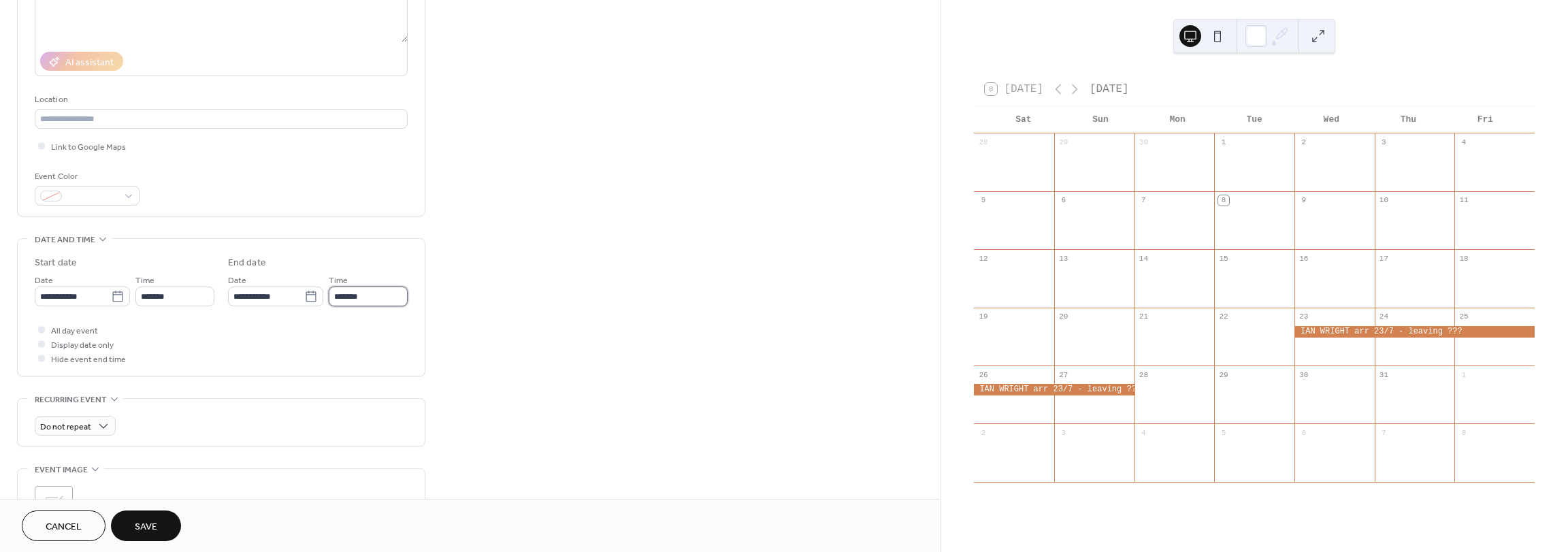 click on "*******" at bounding box center (368, 296) 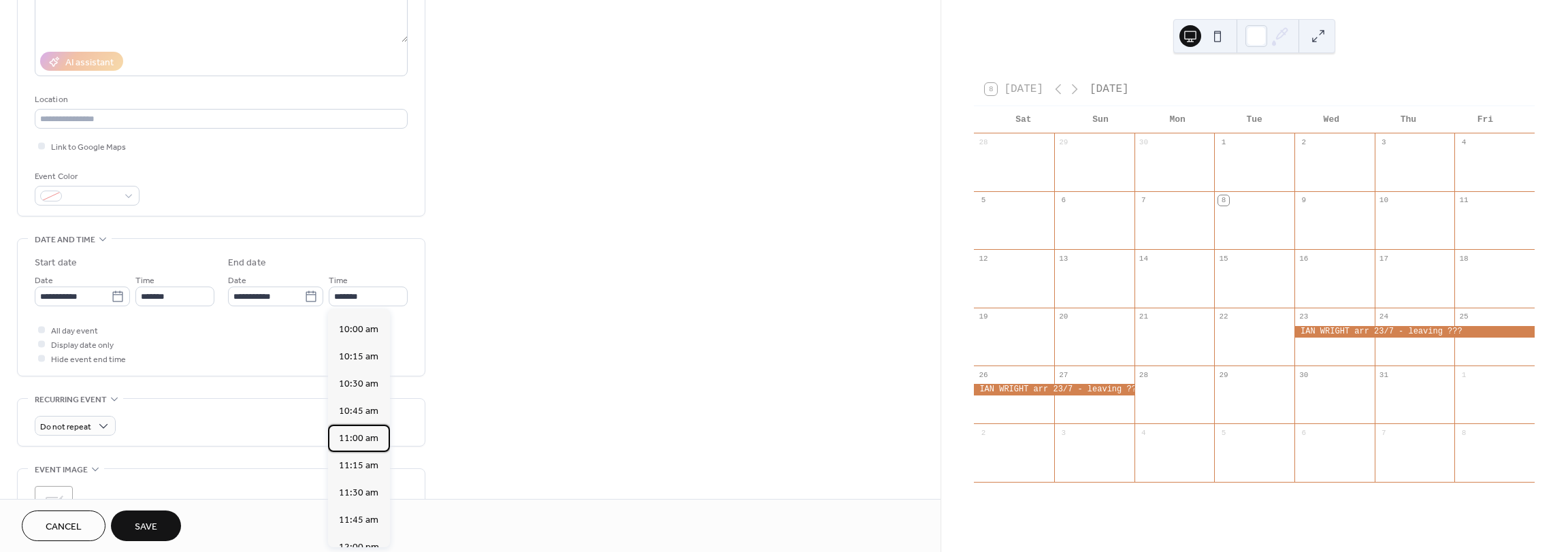 scroll, scrollTop: 1086, scrollLeft: 0, axis: vertical 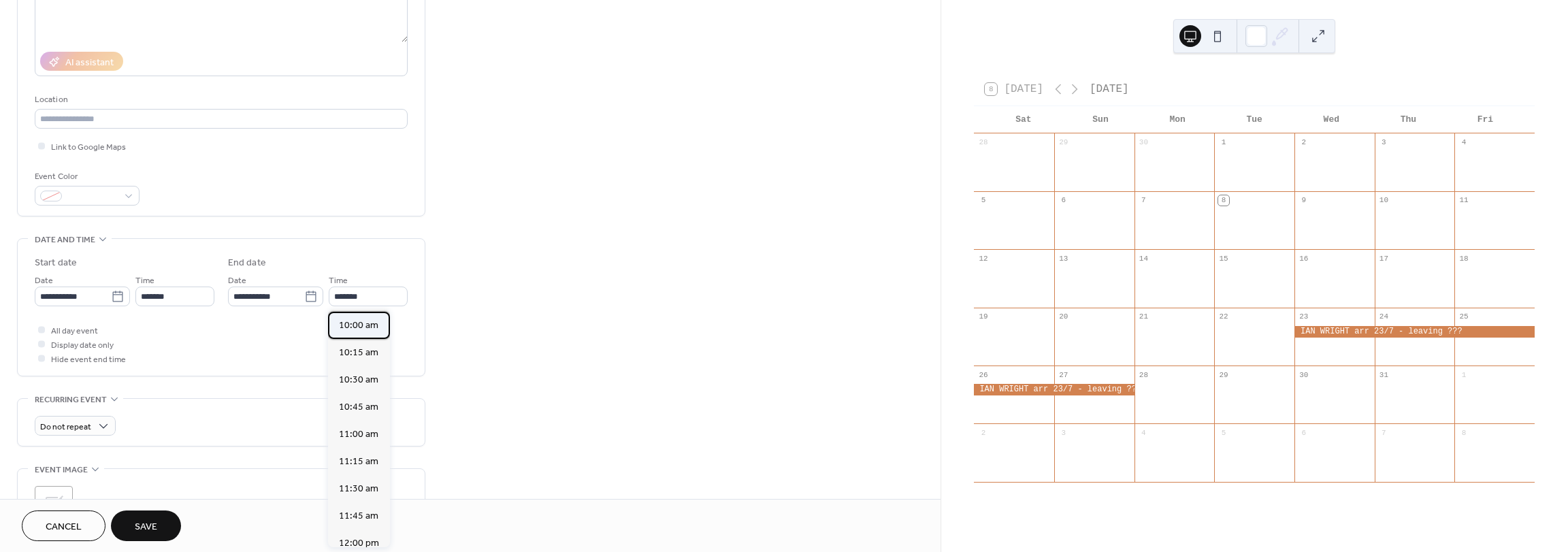 click on "10:00 am" at bounding box center [359, 325] 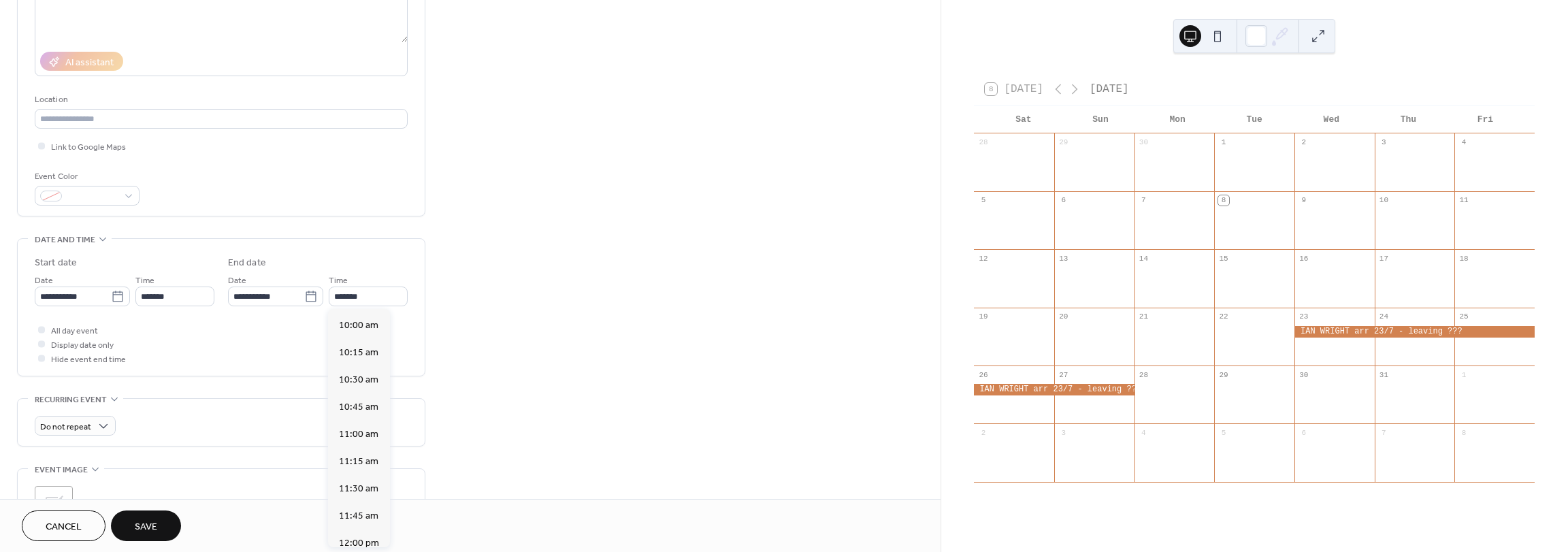 type on "********" 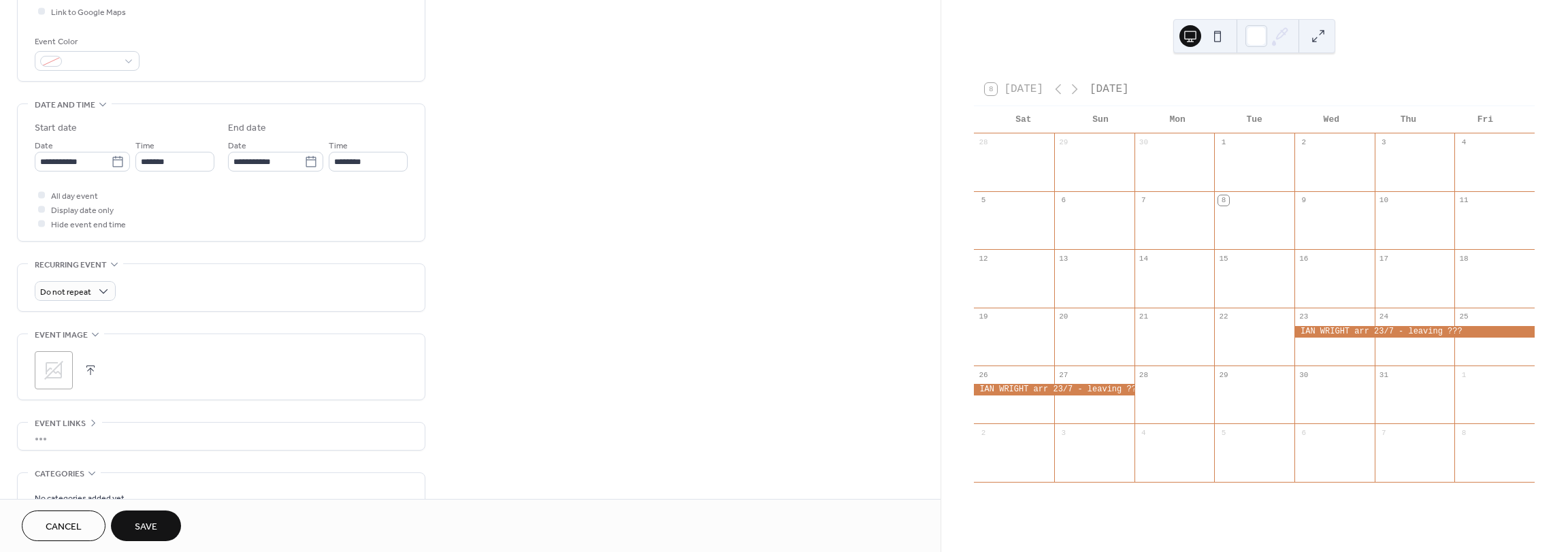 scroll, scrollTop: 340, scrollLeft: 0, axis: vertical 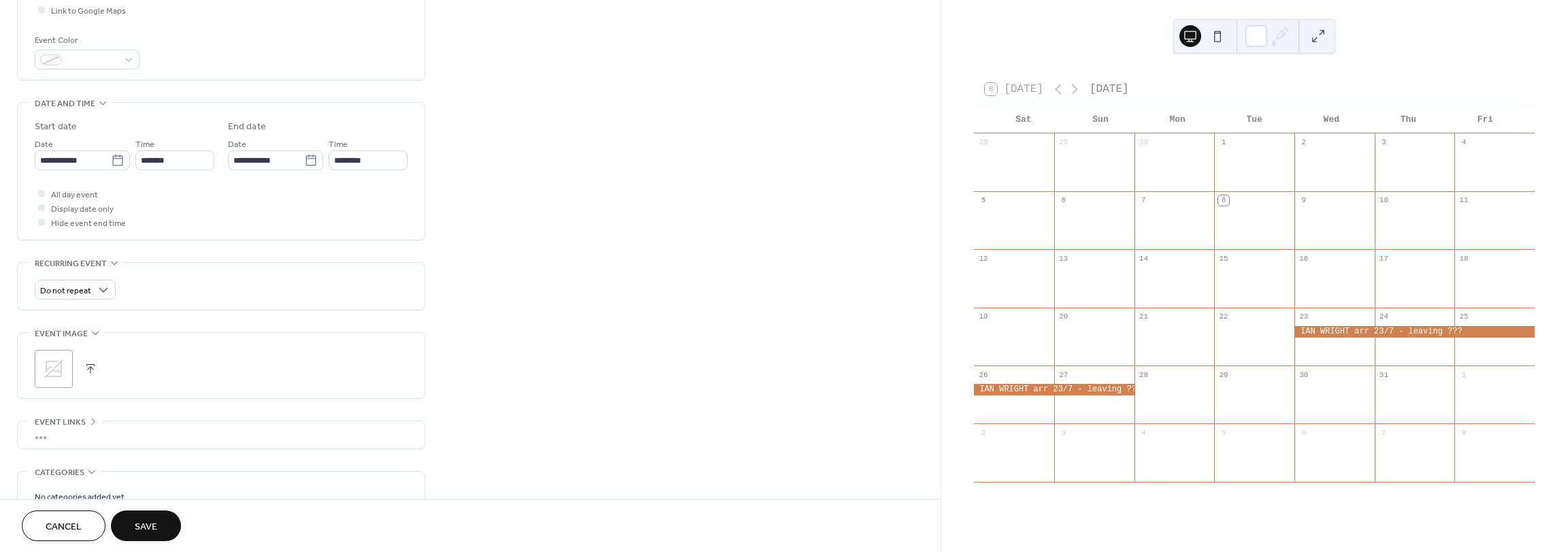 click on "Save" at bounding box center (146, 527) 